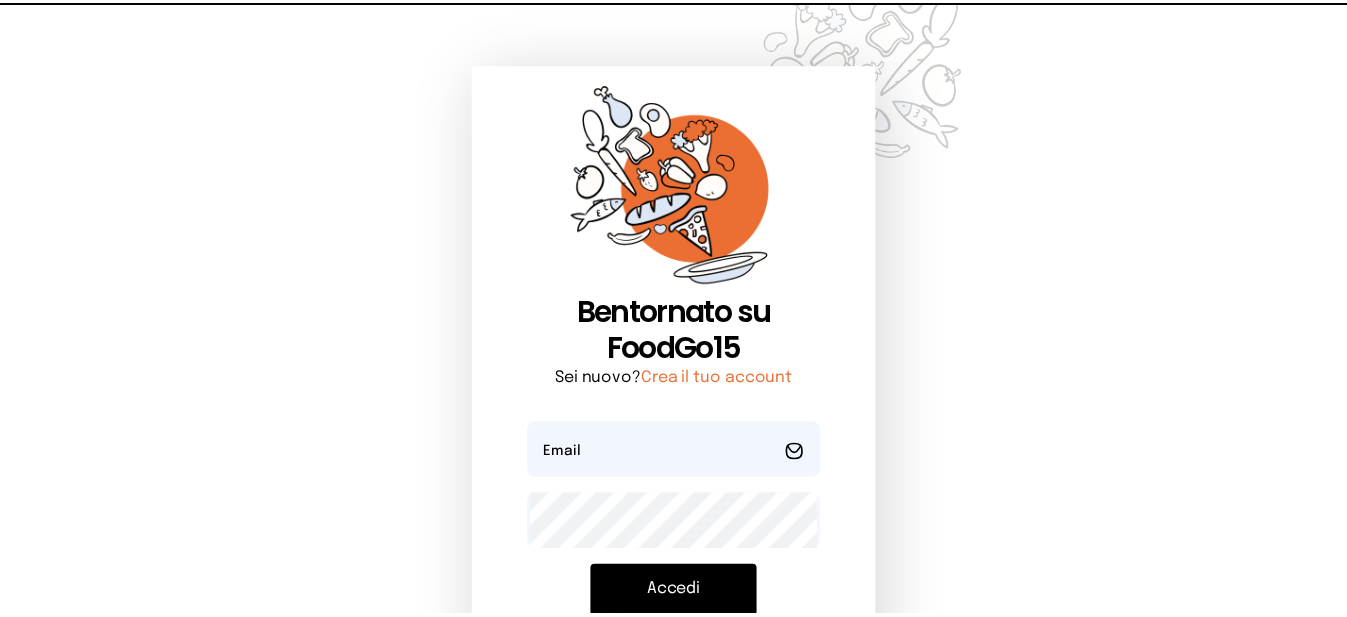 scroll, scrollTop: 0, scrollLeft: 0, axis: both 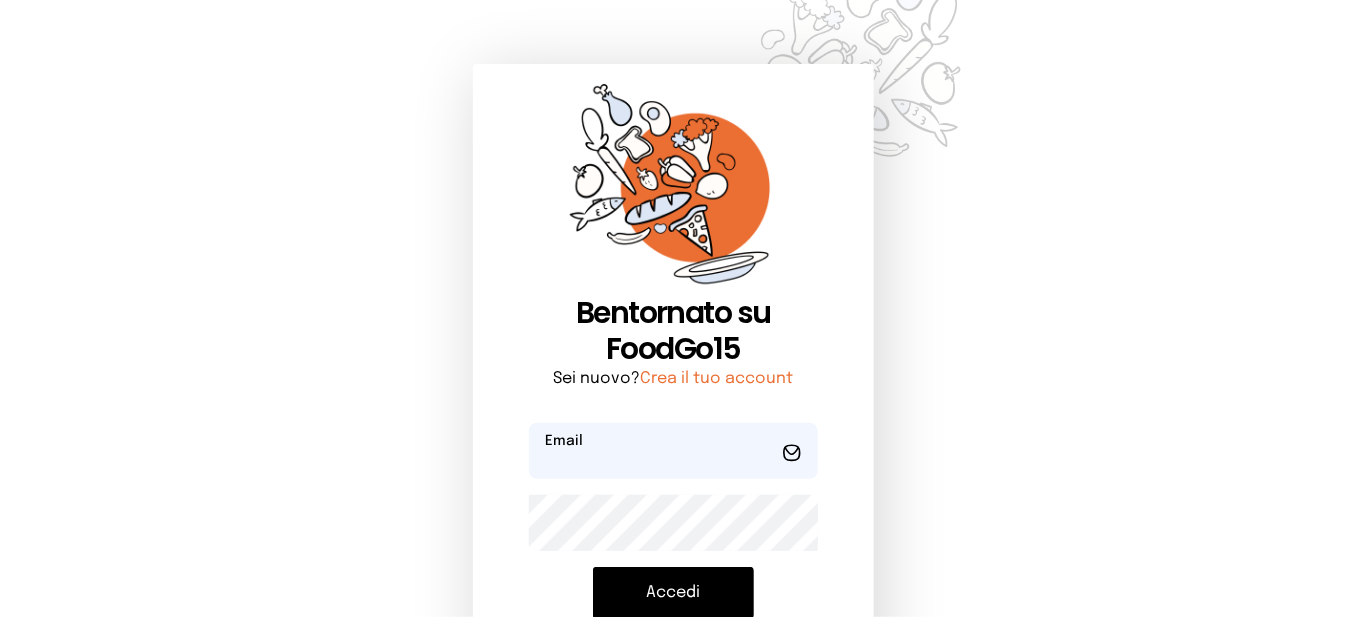 type on "**********" 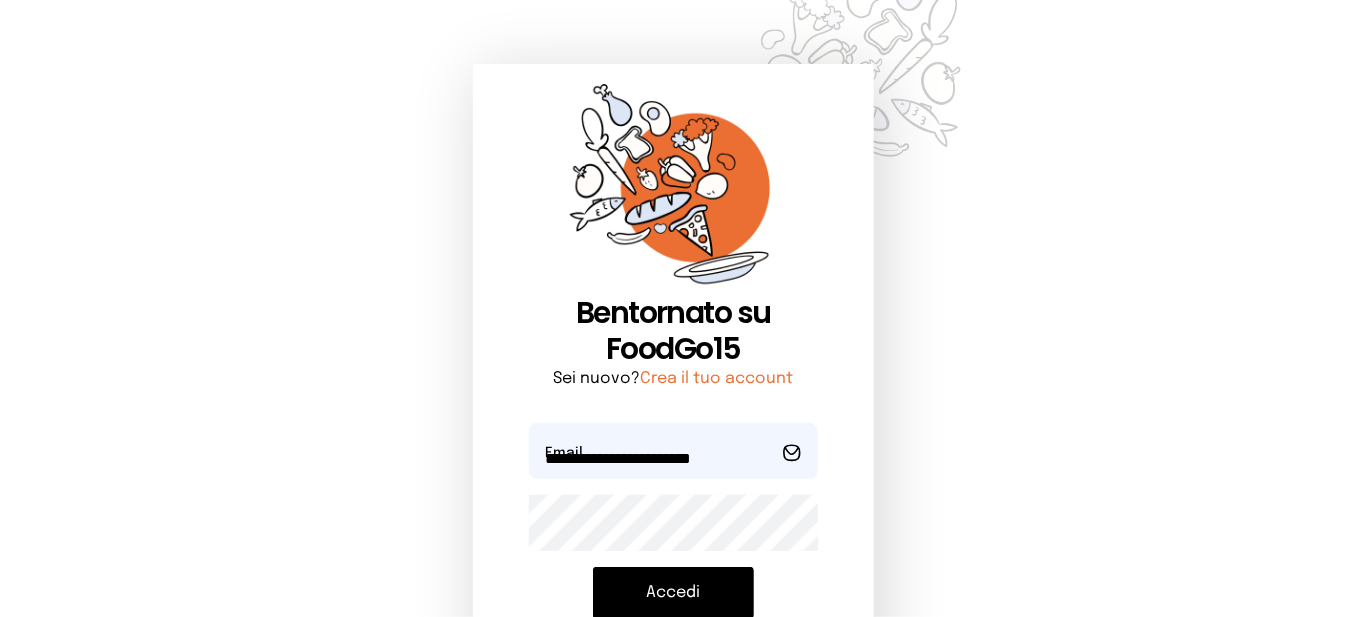 click on "Accedi" at bounding box center (673, 593) 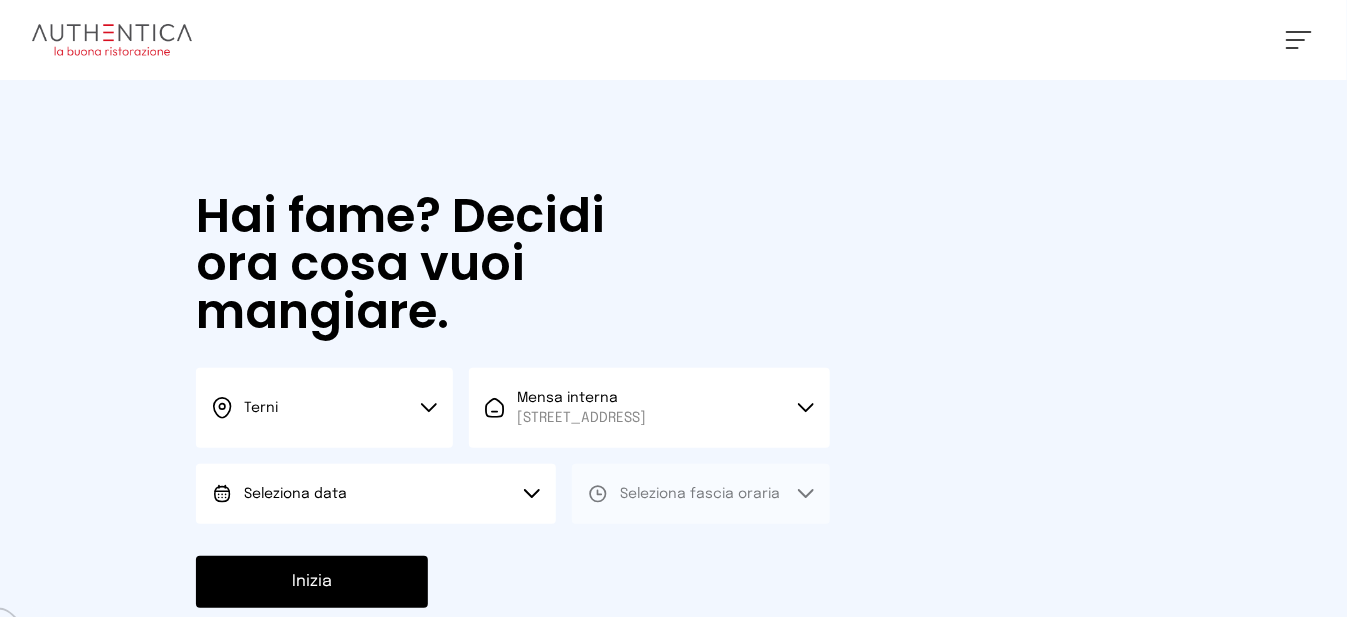 click on "Seleziona data" at bounding box center [376, 494] 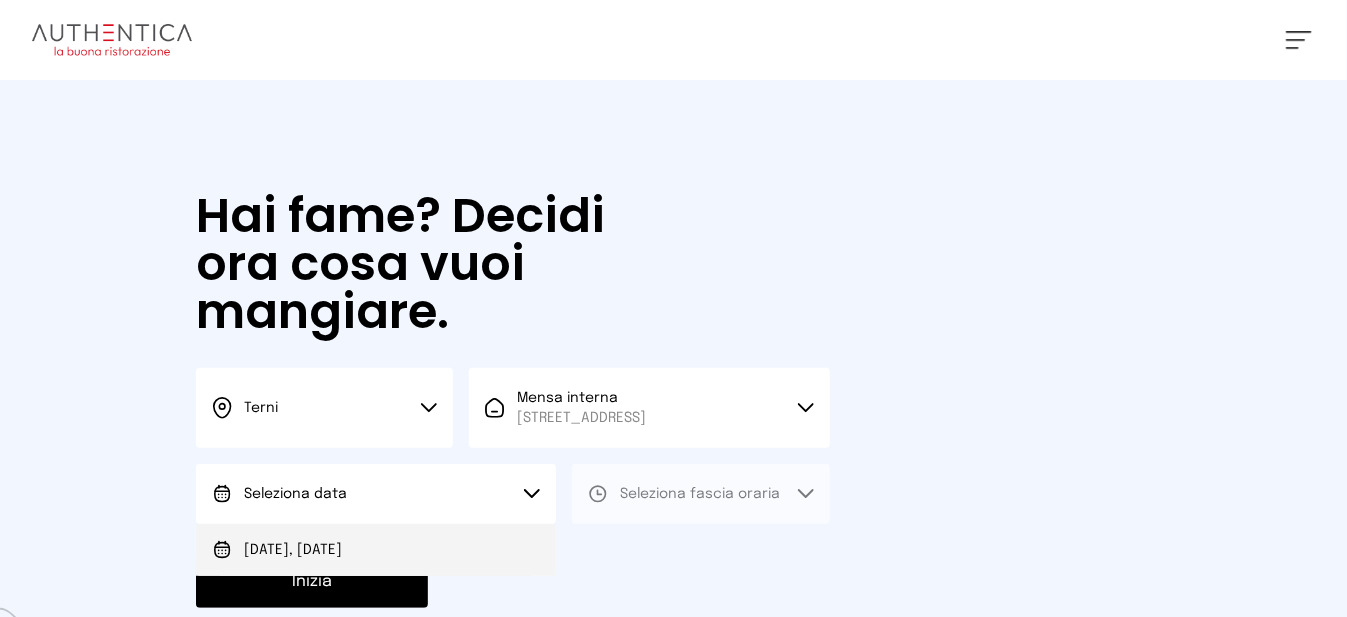 click on "[DATE], [DATE]" at bounding box center [376, 550] 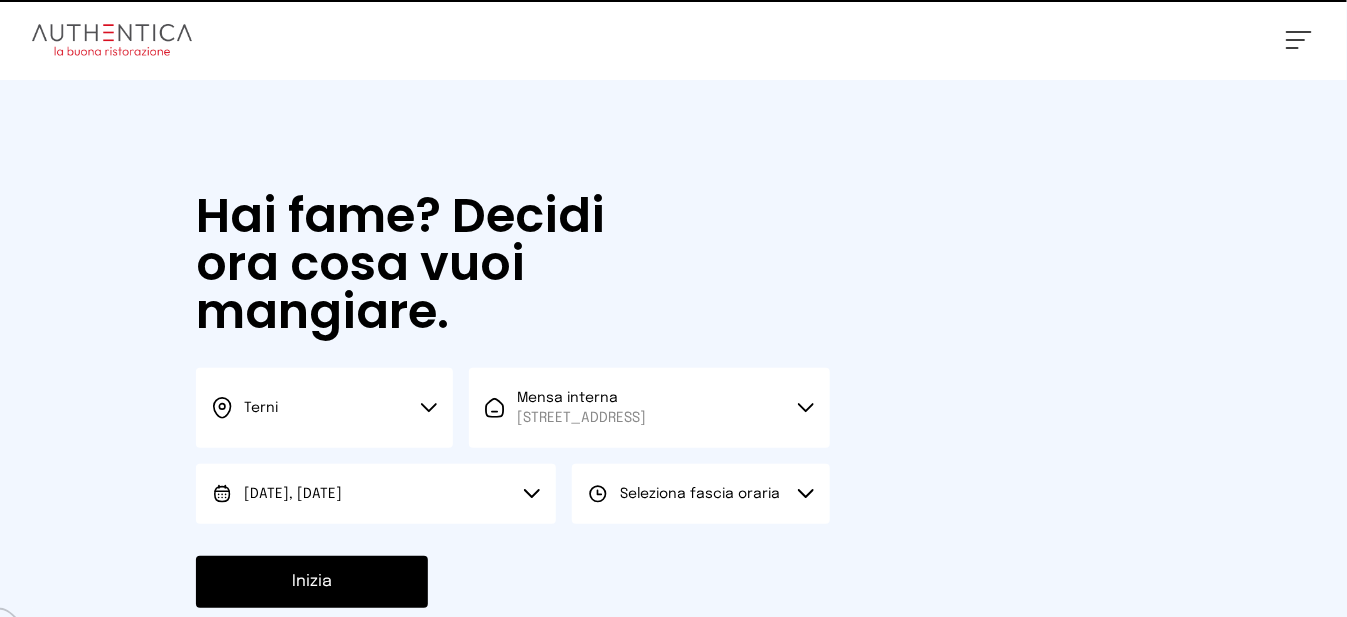 click on "Seleziona fascia oraria" at bounding box center (700, 494) 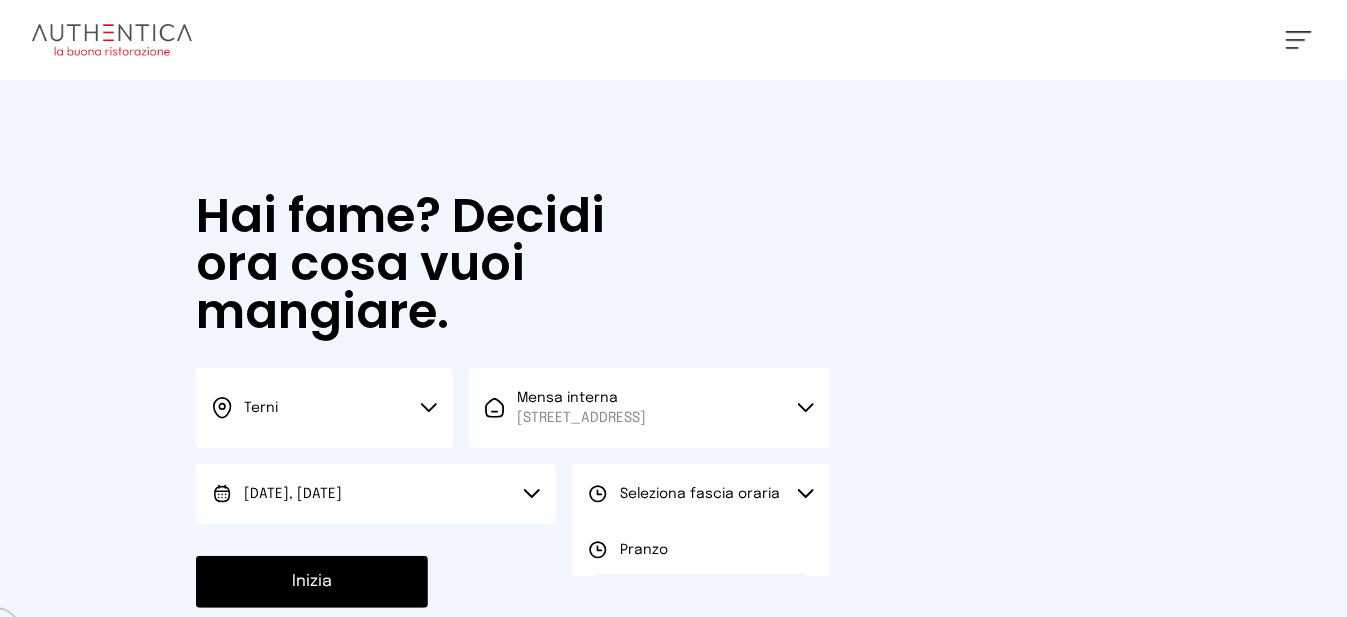 click on "Pranzo" at bounding box center [700, 550] 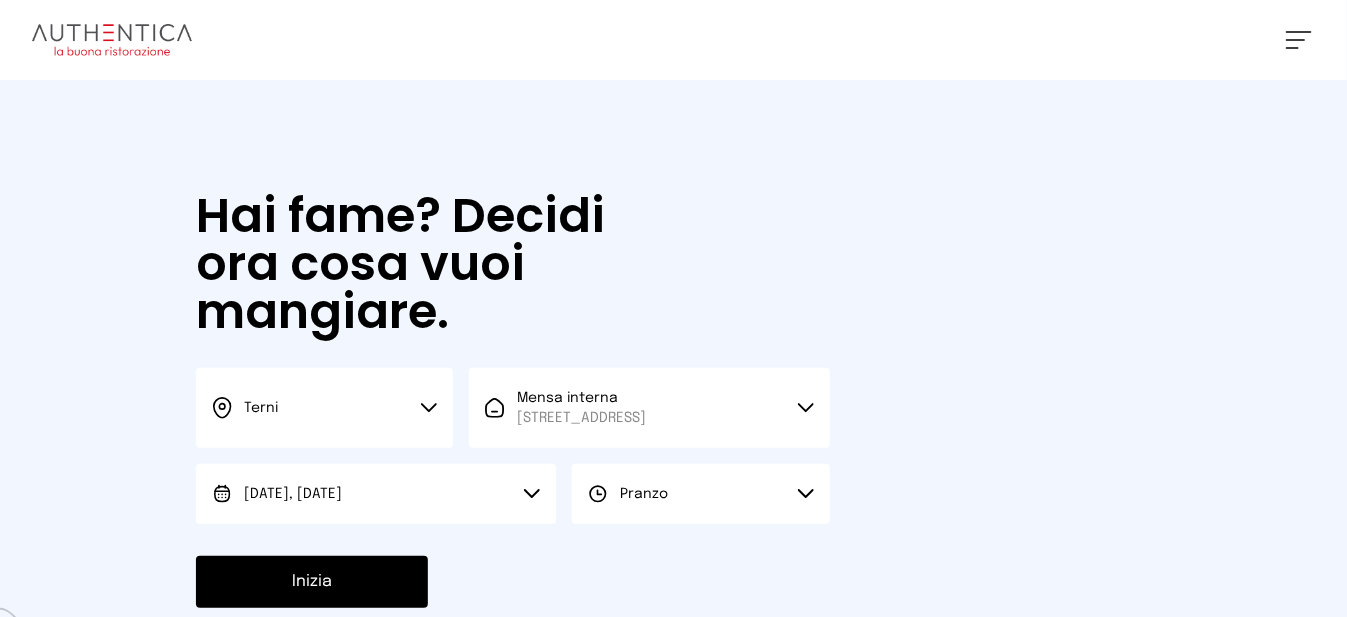 click on "Inizia" at bounding box center [312, 582] 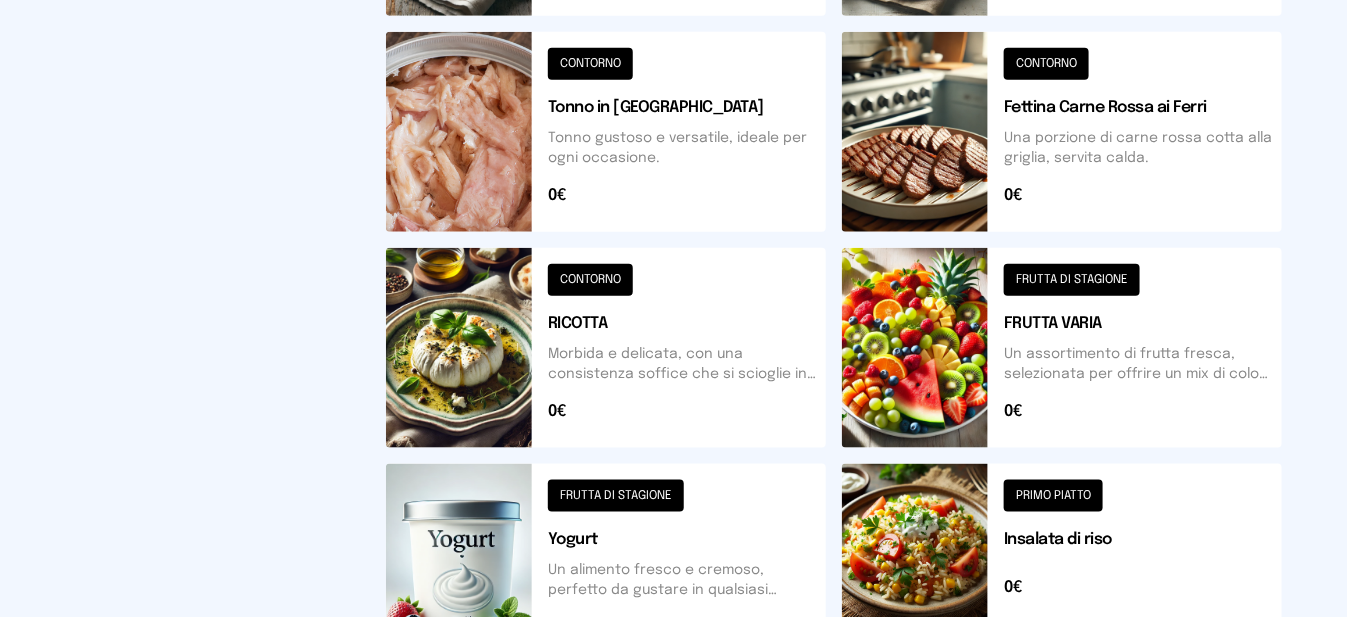 scroll, scrollTop: 900, scrollLeft: 0, axis: vertical 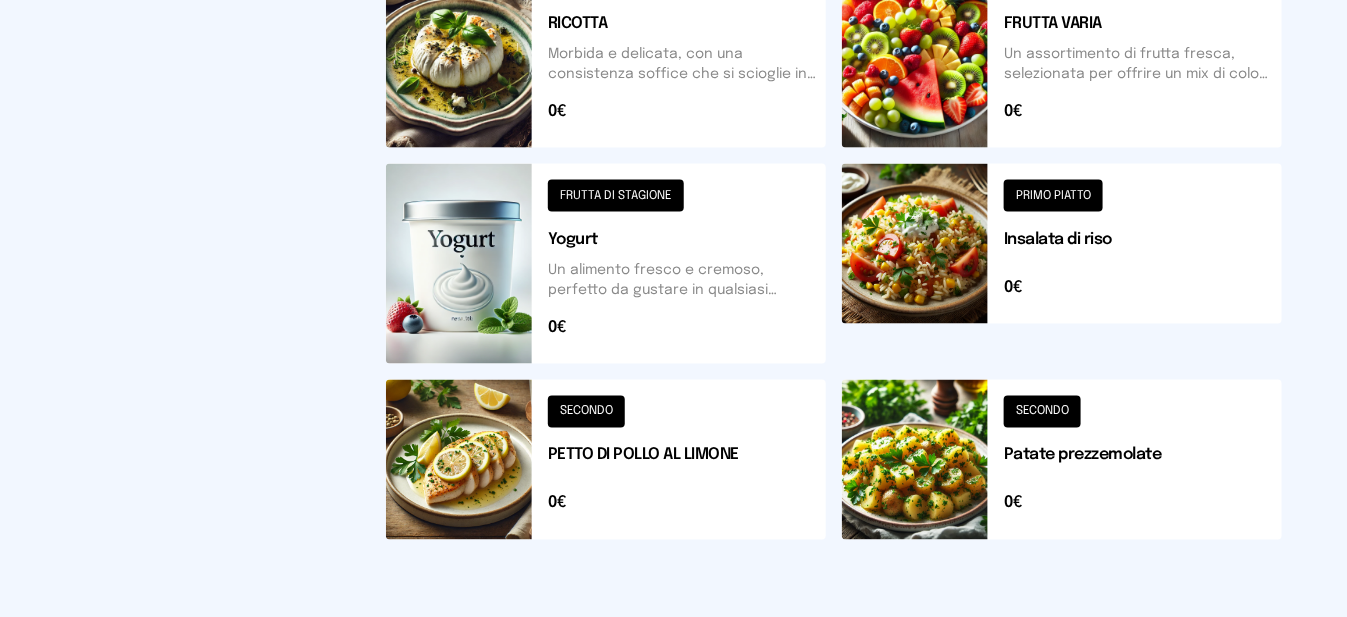 click at bounding box center [1062, 264] 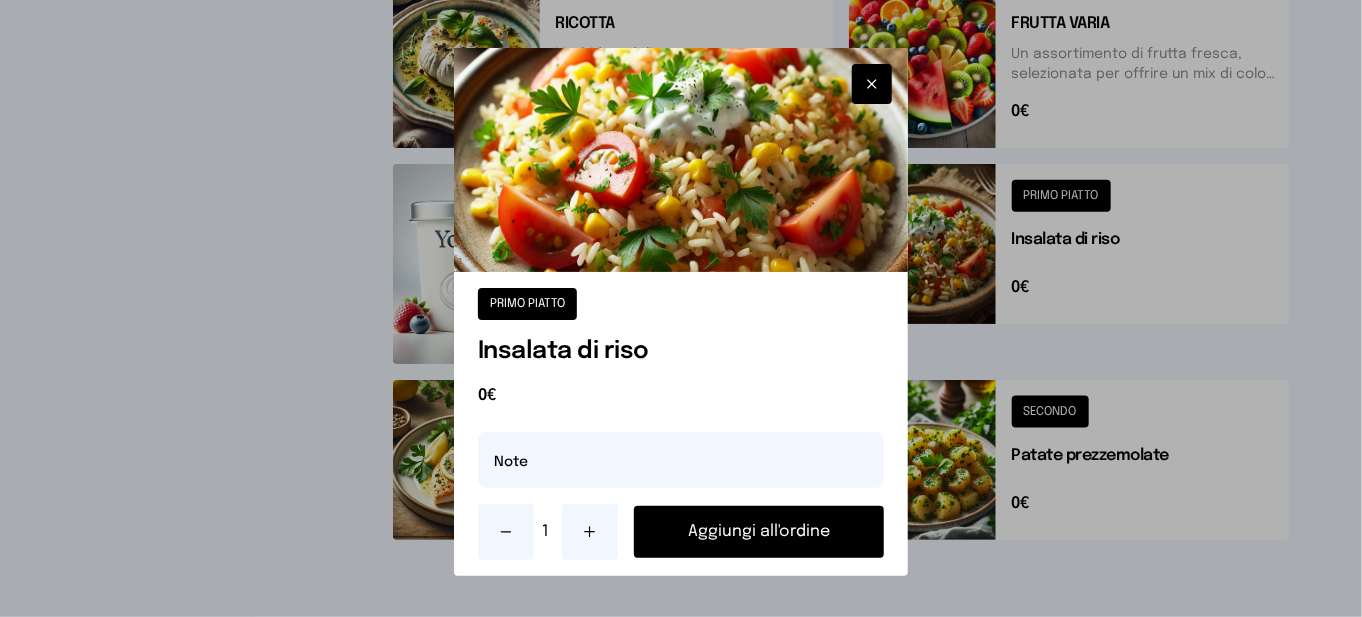 click at bounding box center [872, 84] 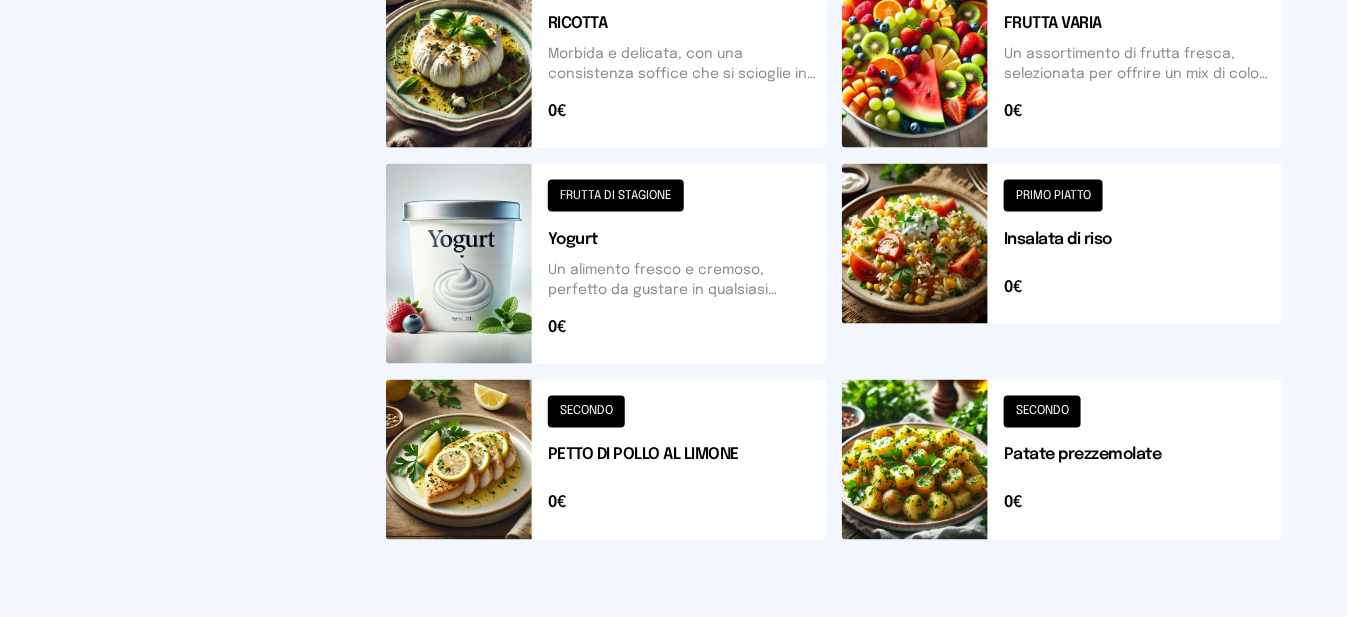 click at bounding box center (1062, 460) 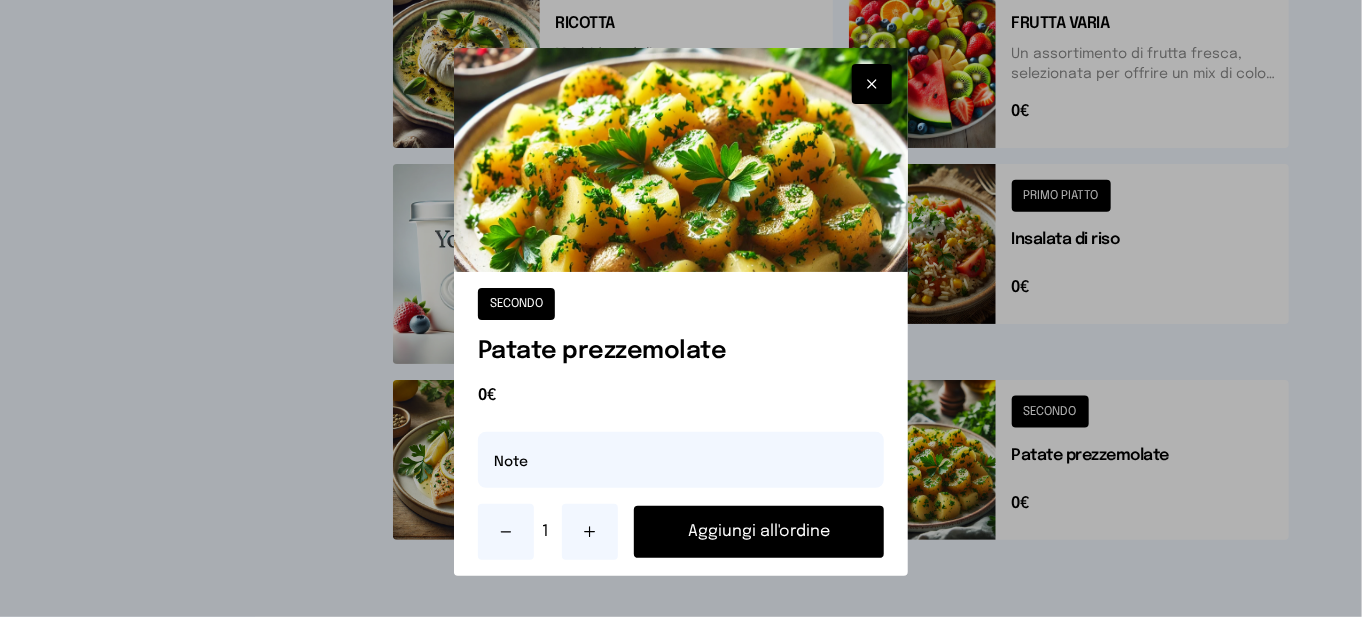 click at bounding box center [590, 532] 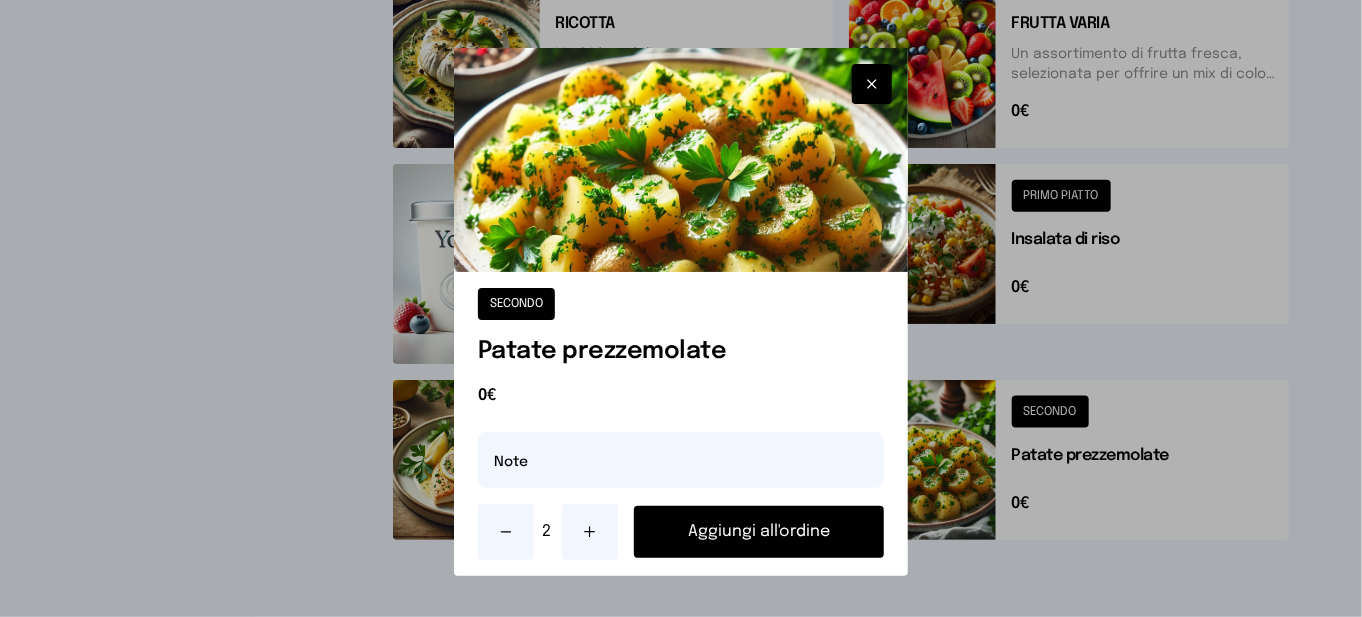 click on "Aggiungi all'ordine" at bounding box center [759, 532] 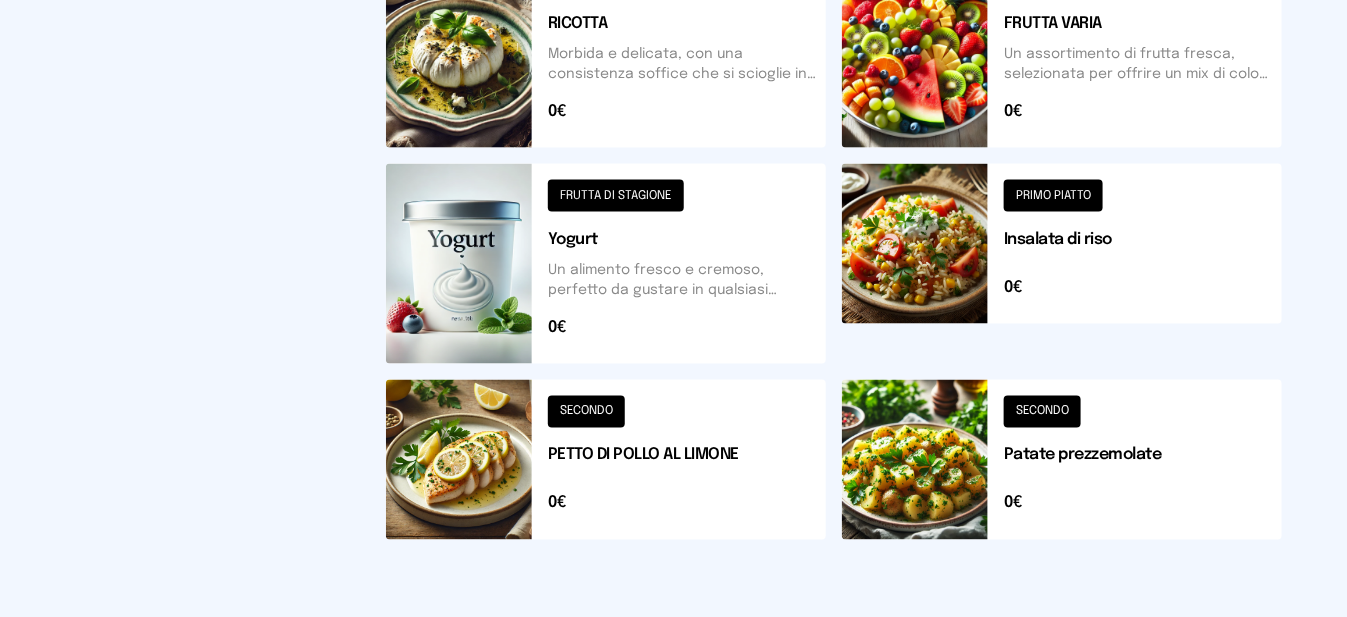 click at bounding box center (606, 460) 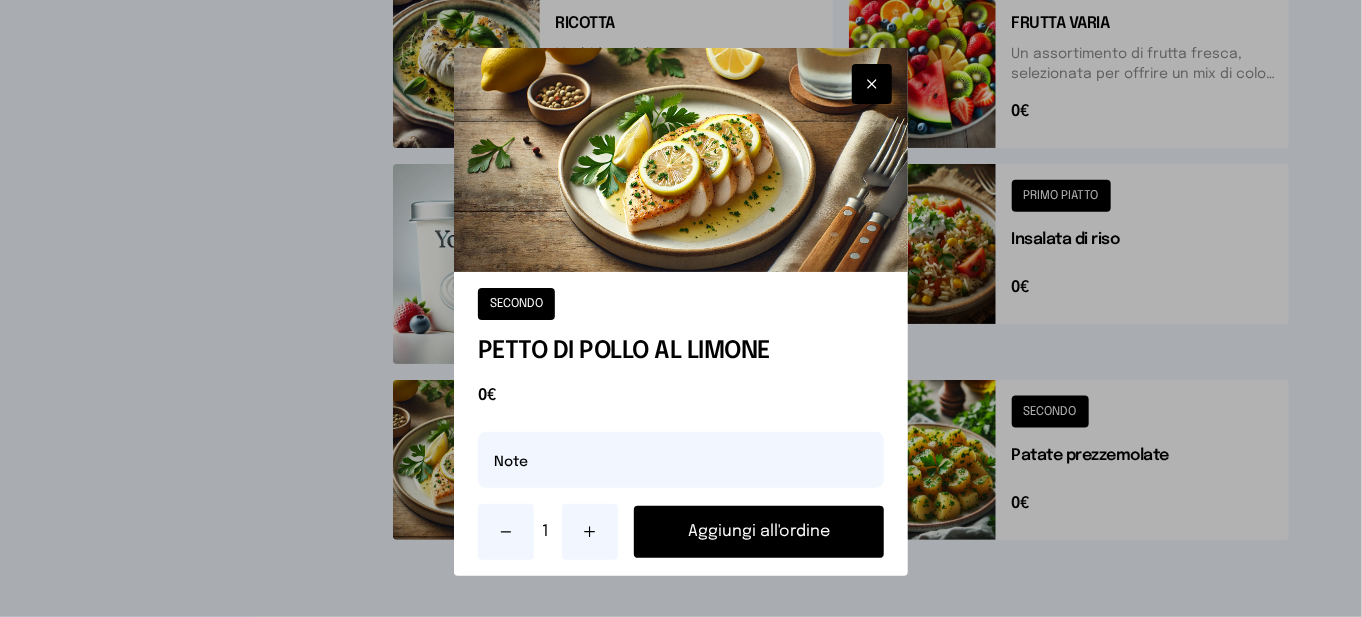 click 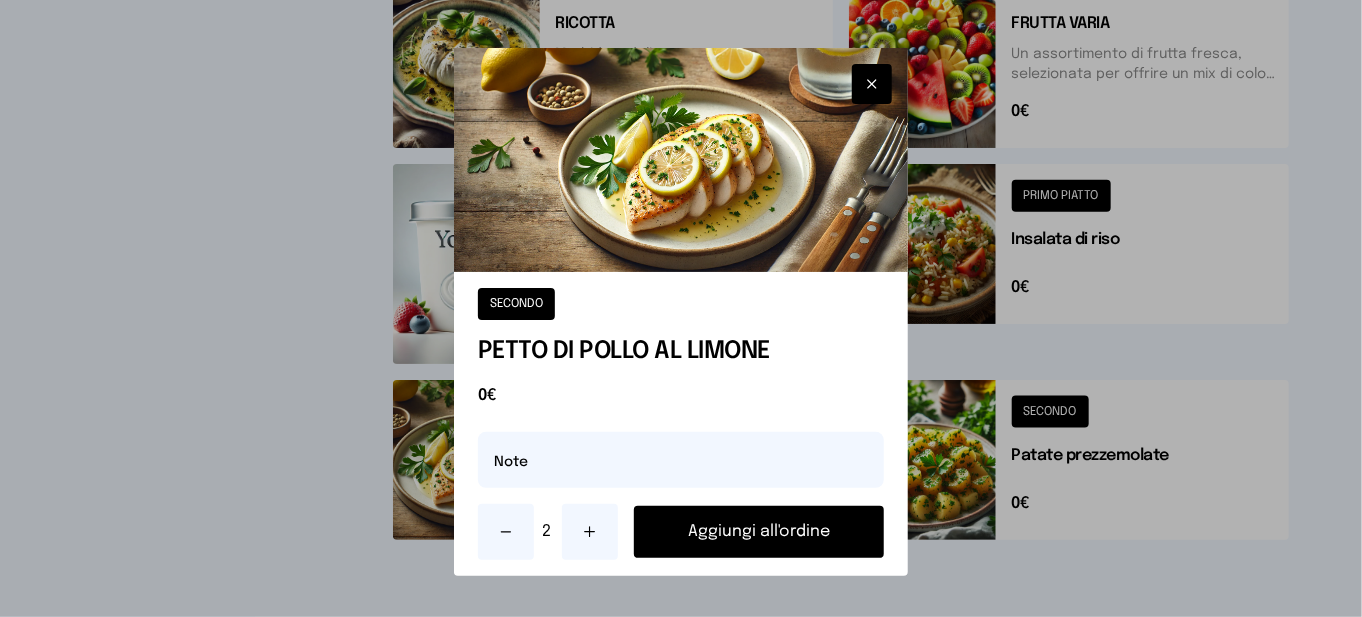 click on "Aggiungi all'ordine" at bounding box center (759, 532) 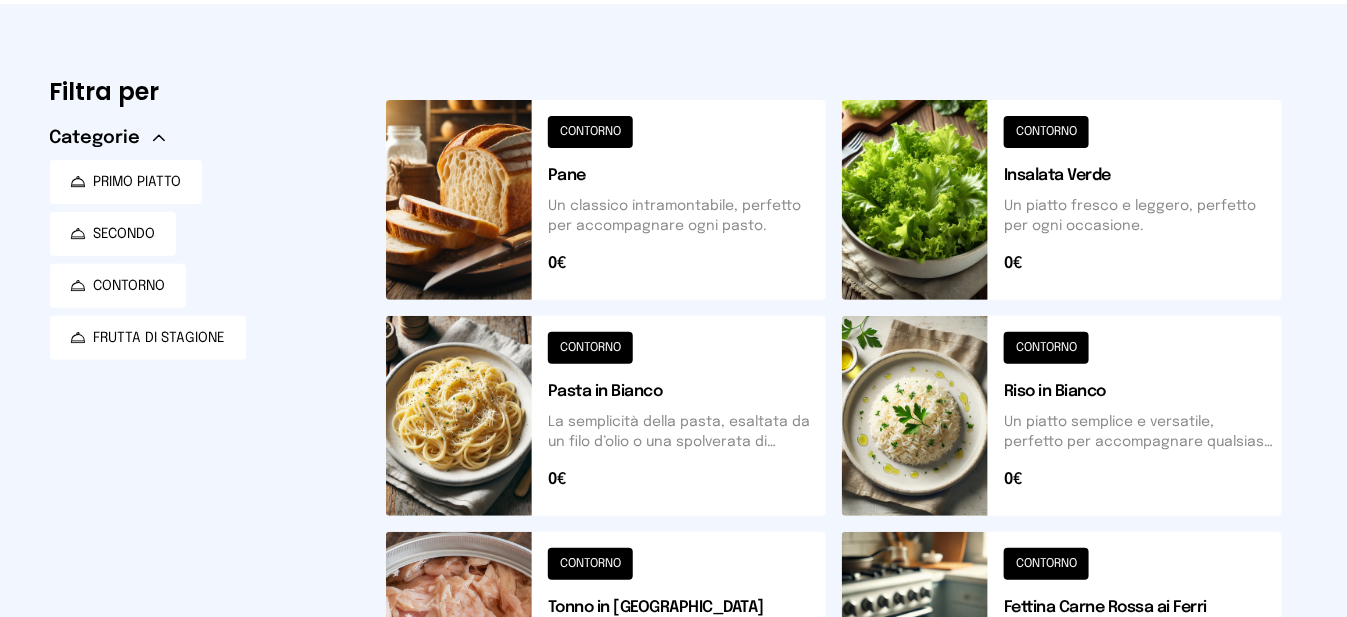 scroll, scrollTop: 0, scrollLeft: 0, axis: both 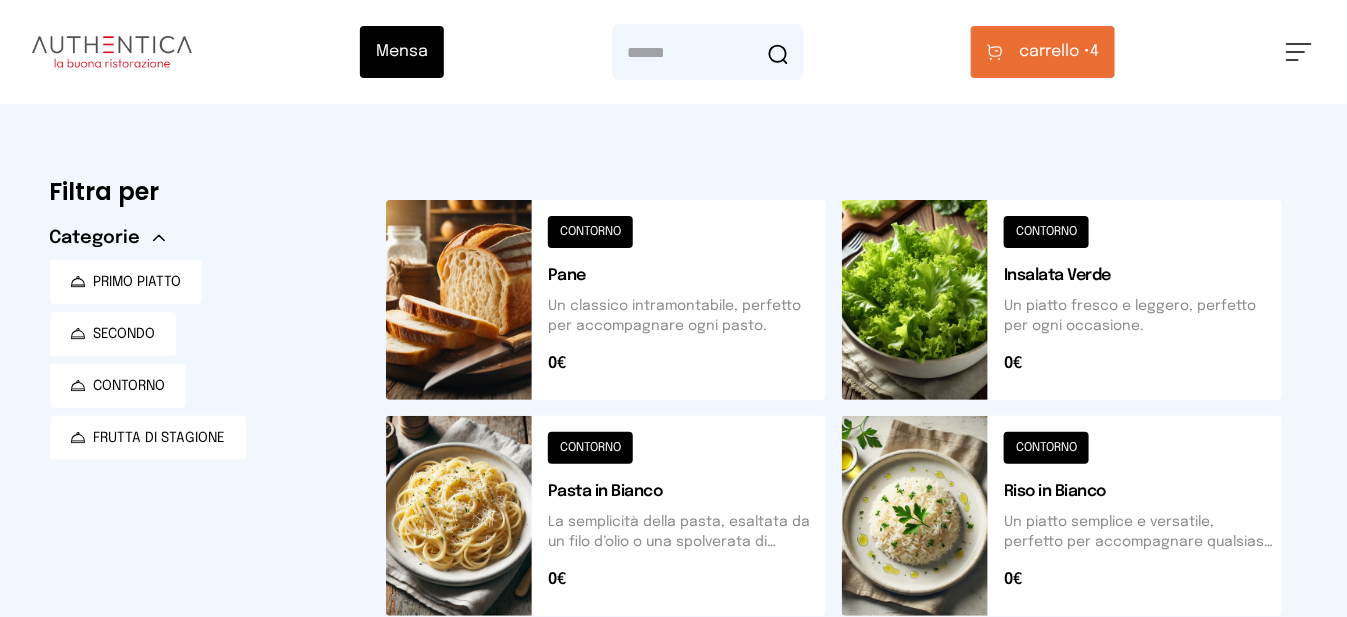 click on "carrello •
4" at bounding box center [1043, 52] 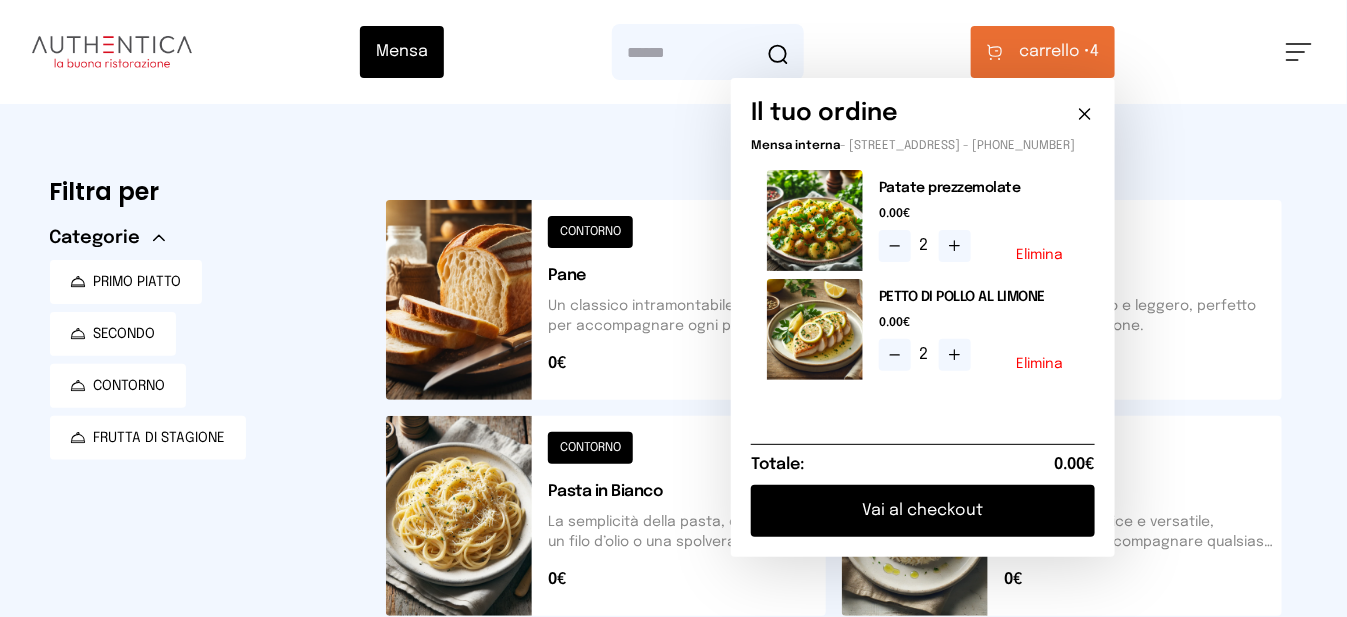 click on "Vai al checkout" at bounding box center (923, 511) 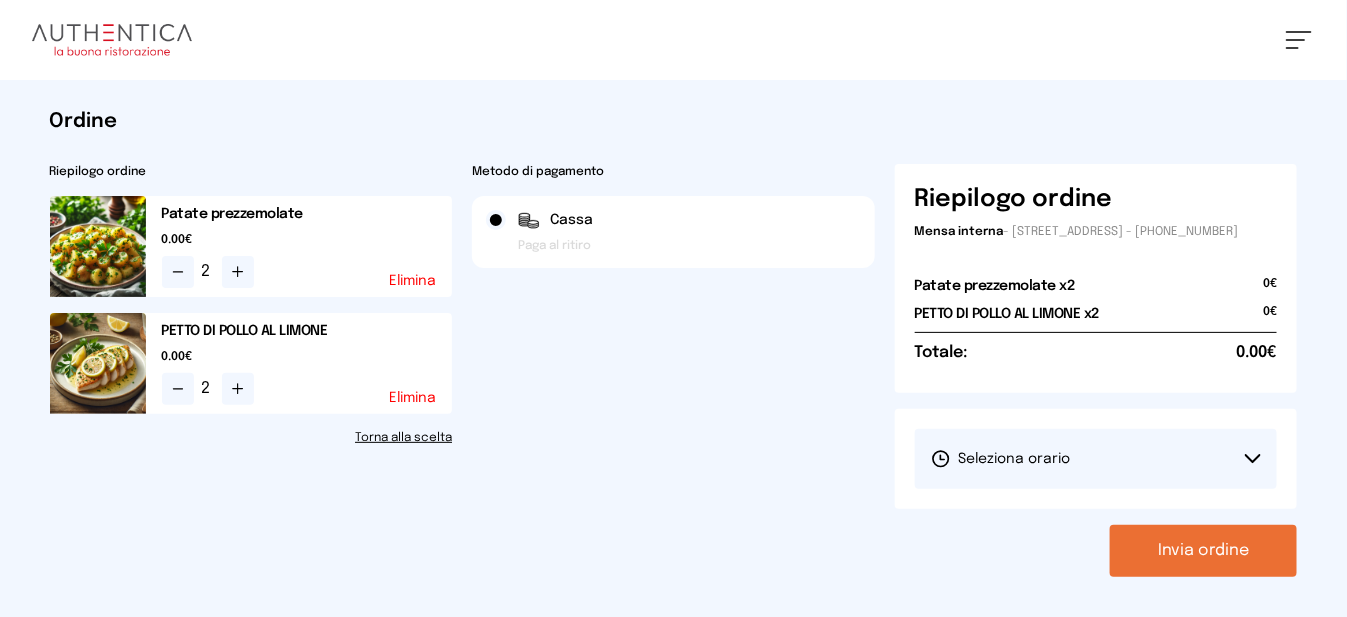 click on "Seleziona orario" at bounding box center [1096, 459] 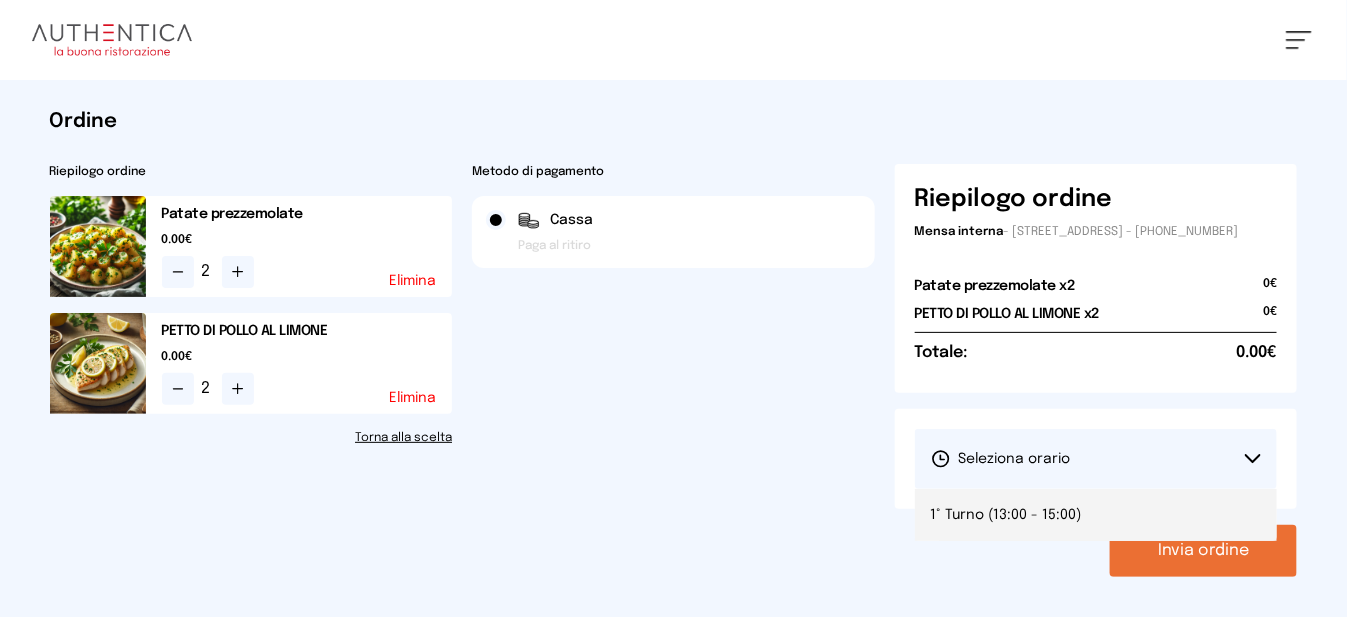 click on "1° Turno (13:00 -
15:00)" at bounding box center (1006, 515) 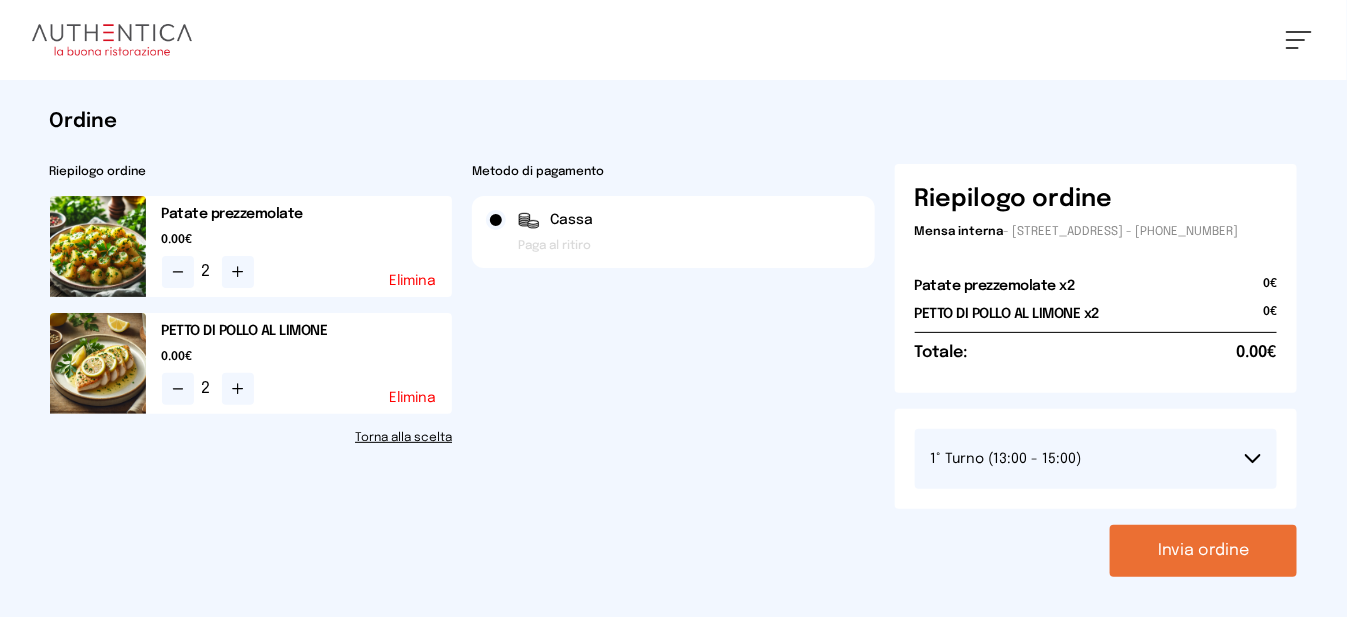 click on "Invia ordine" at bounding box center [1203, 551] 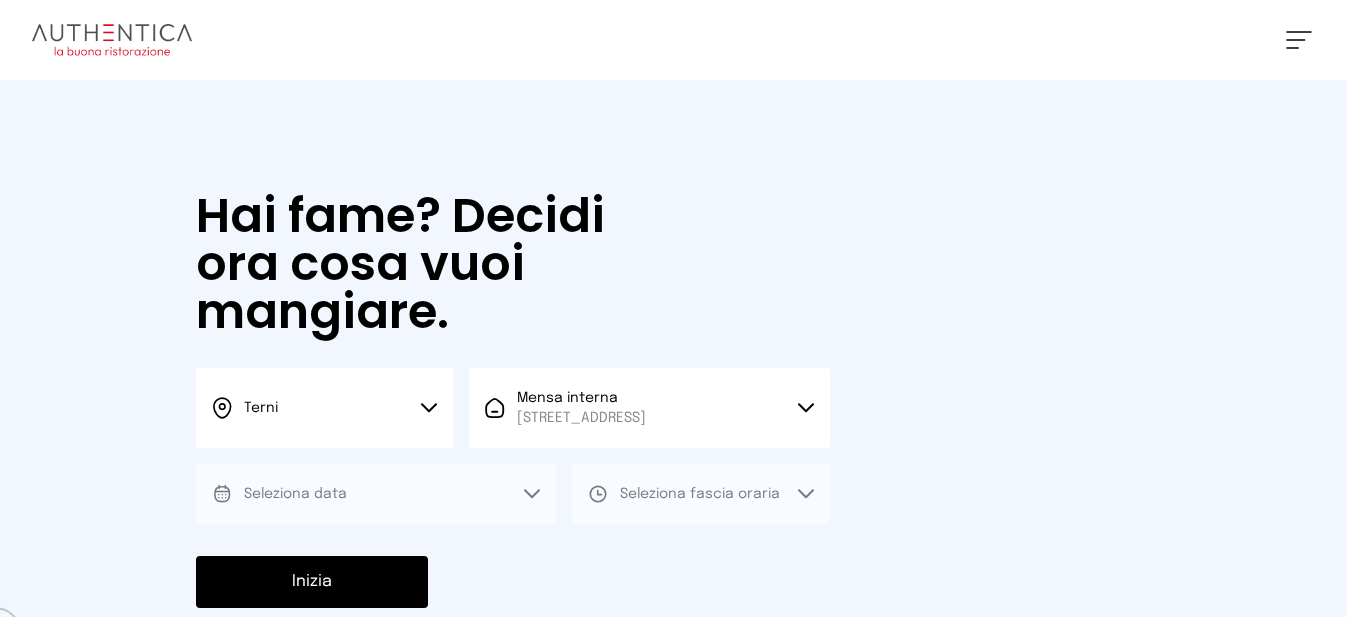 scroll, scrollTop: 0, scrollLeft: 0, axis: both 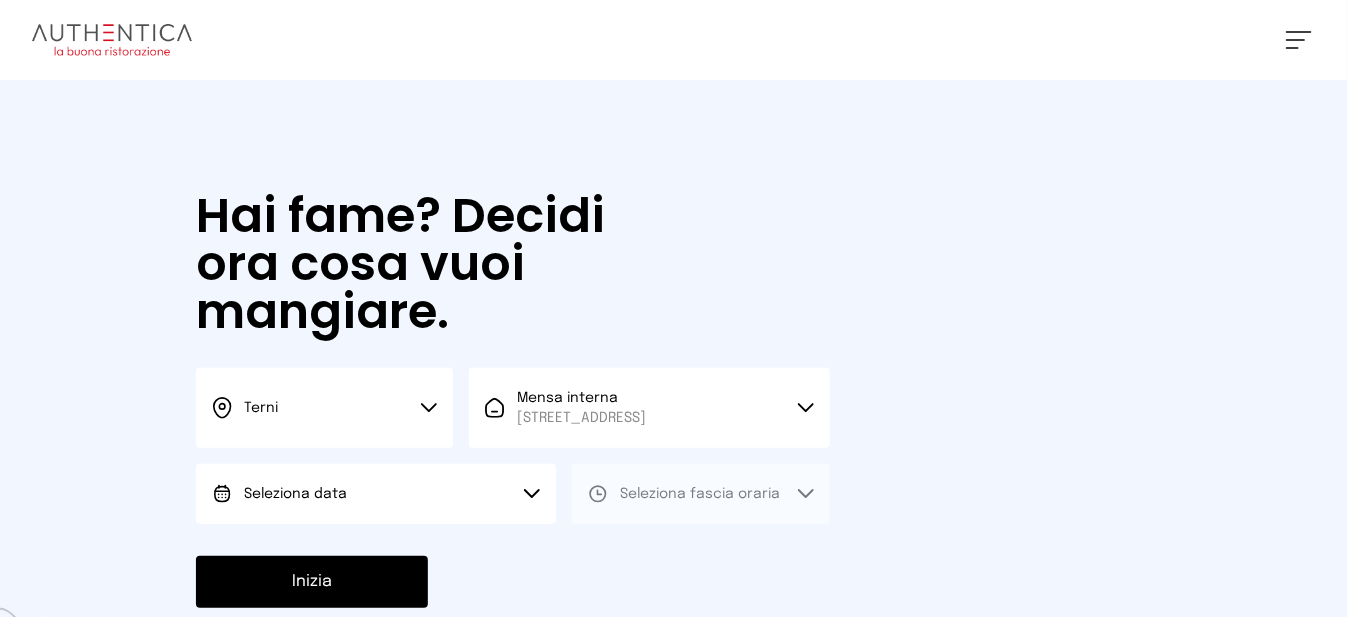 click at bounding box center (1299, 40) 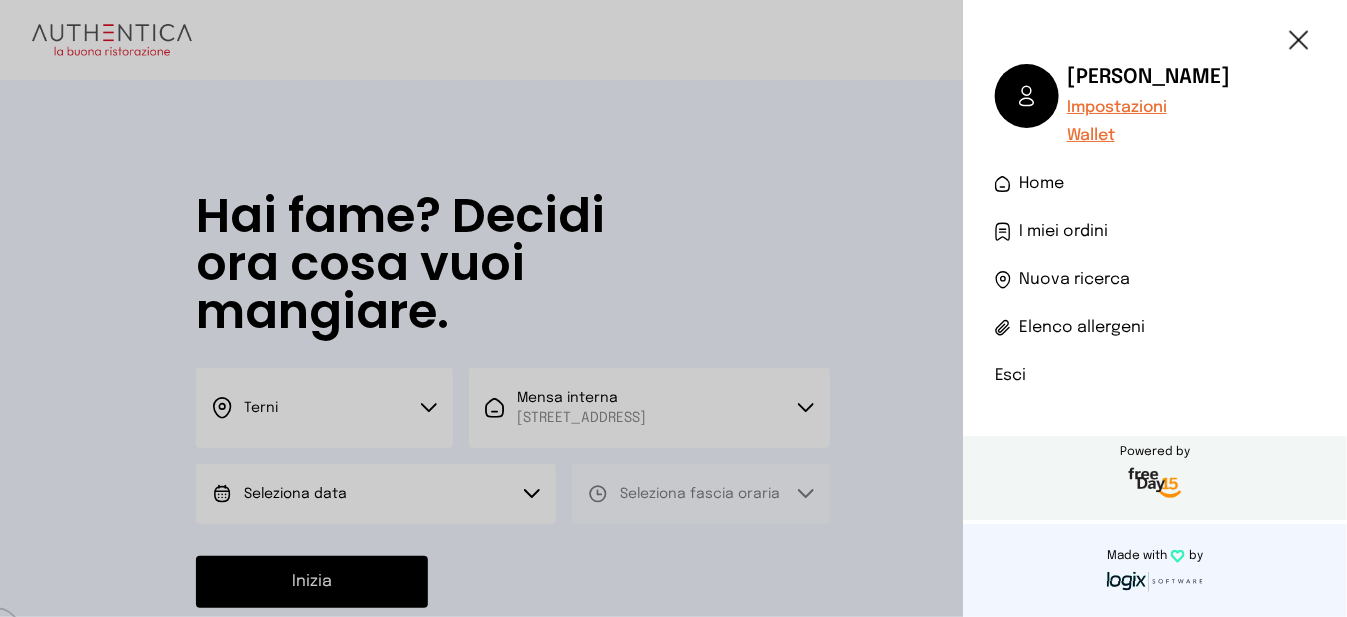 click on "I miei ordini" at bounding box center (1063, 232) 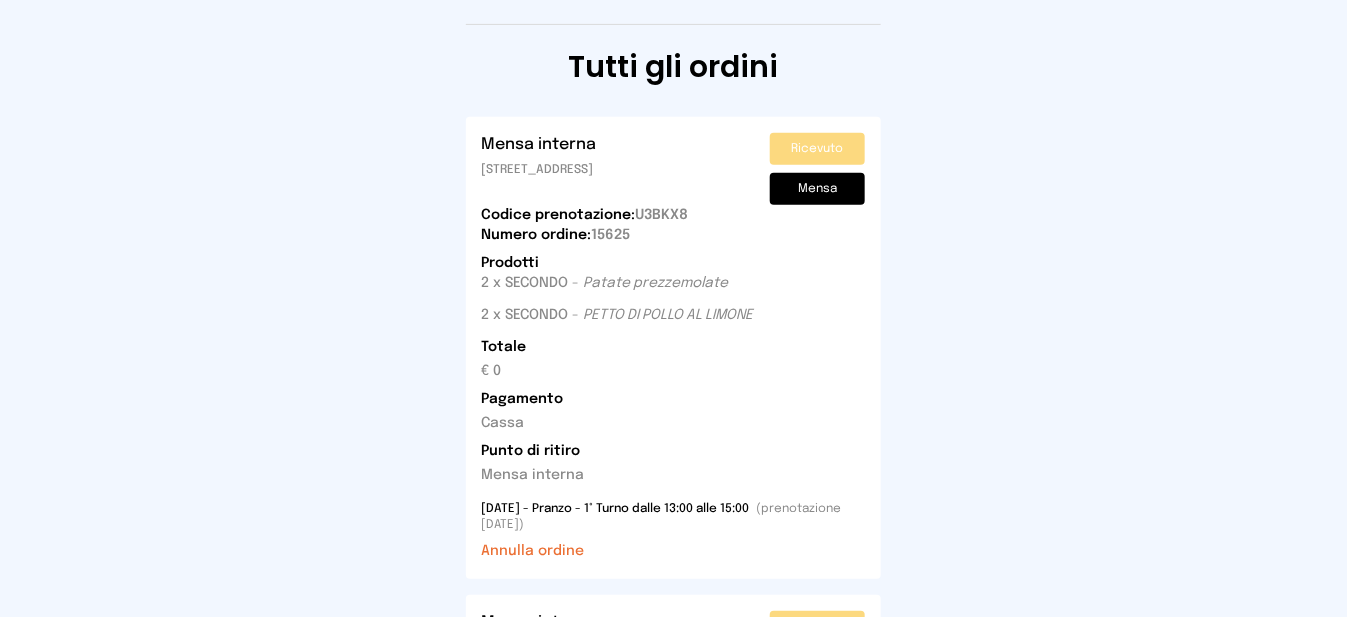 scroll, scrollTop: 400, scrollLeft: 0, axis: vertical 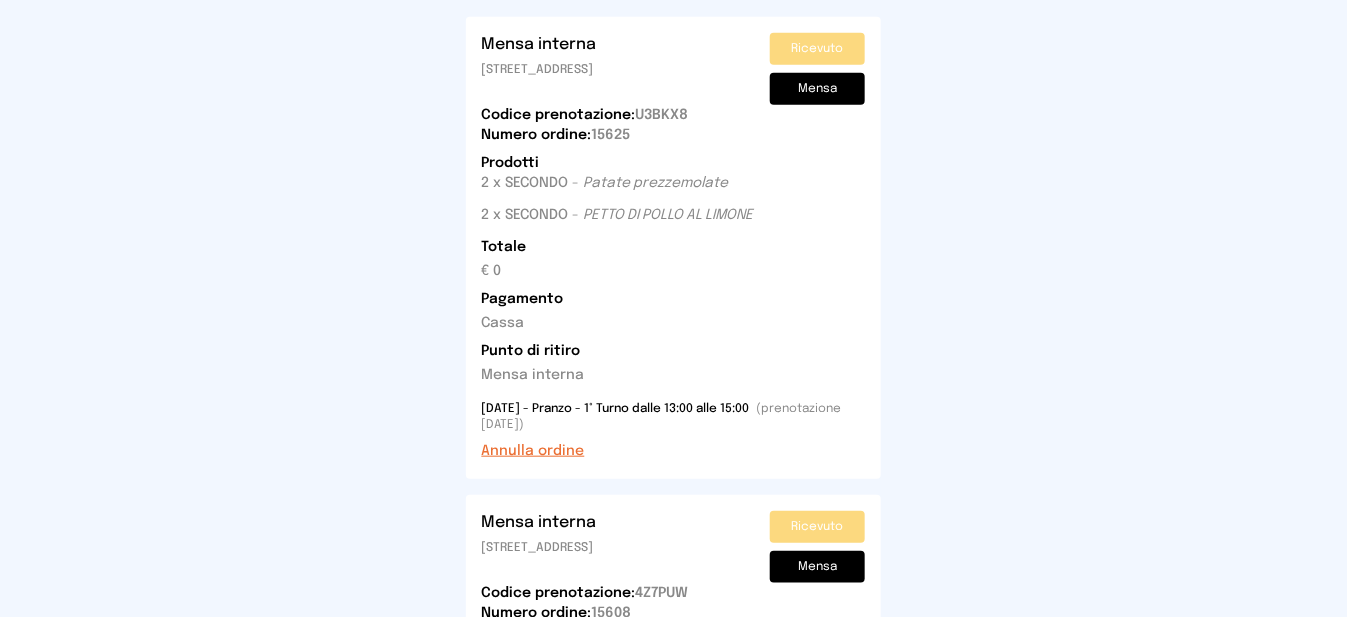 click on "Annulla ordine" at bounding box center (533, 451) 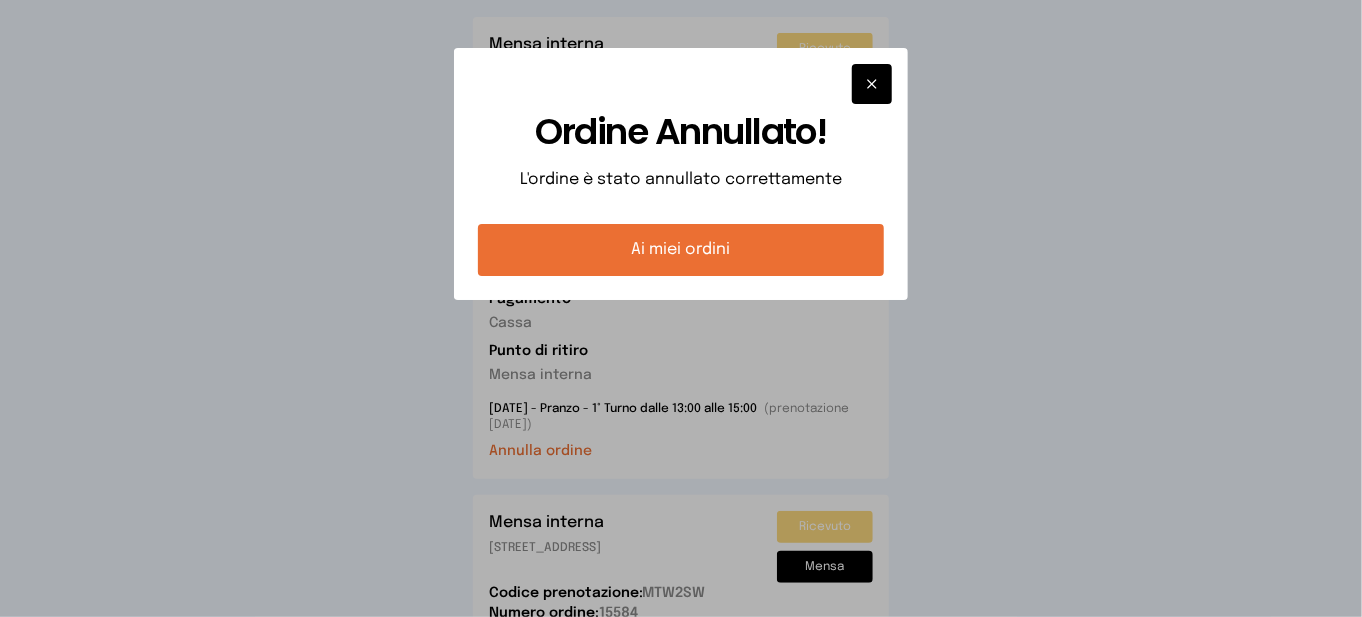 click on "Ai miei ordini" at bounding box center (681, 250) 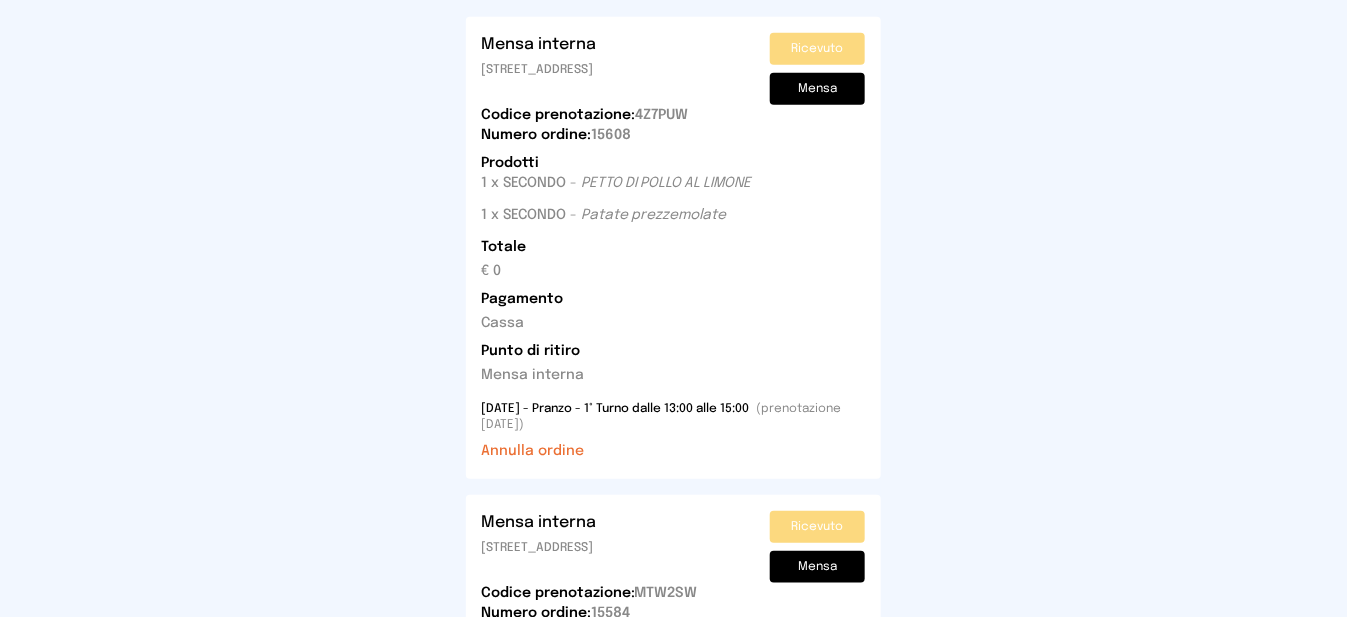 scroll, scrollTop: 0, scrollLeft: 0, axis: both 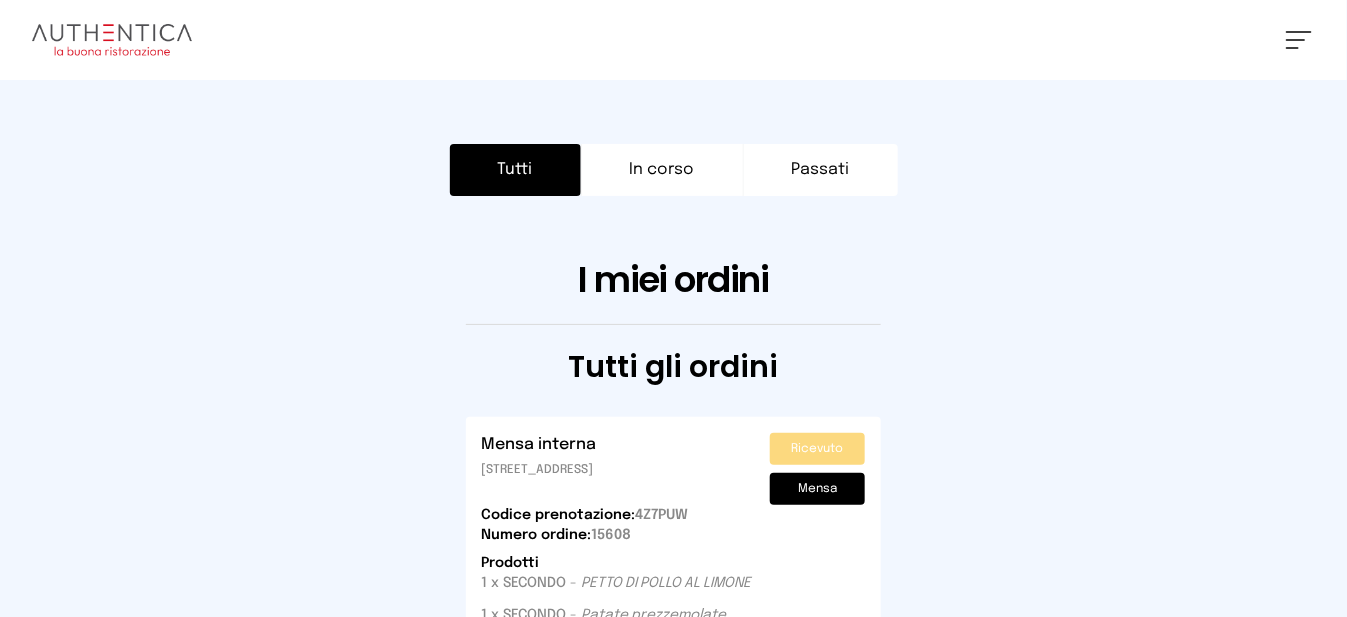 click on "[PERSON_NAME]
Impostazioni
Wallet
Home     I miei ordini     Nuova ricerca     Elenco allergeni
Esci
Powered by
Made with   by" at bounding box center (673, 40) 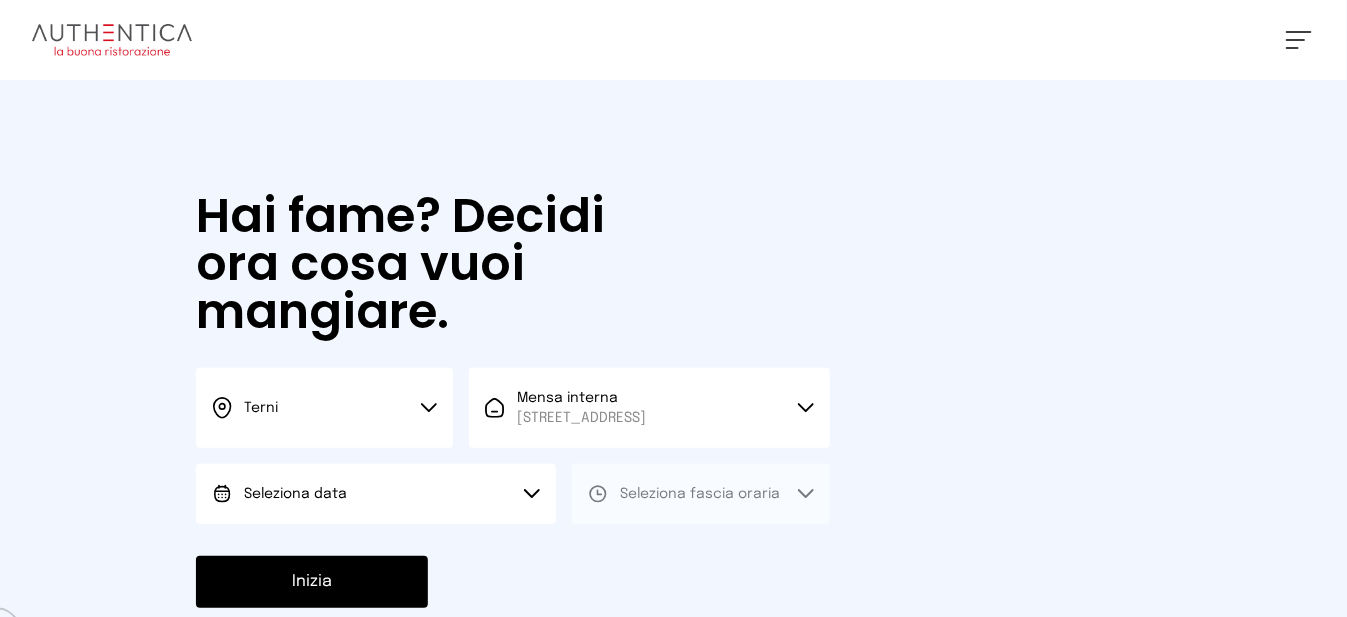 click on "Seleziona data" at bounding box center (376, 494) 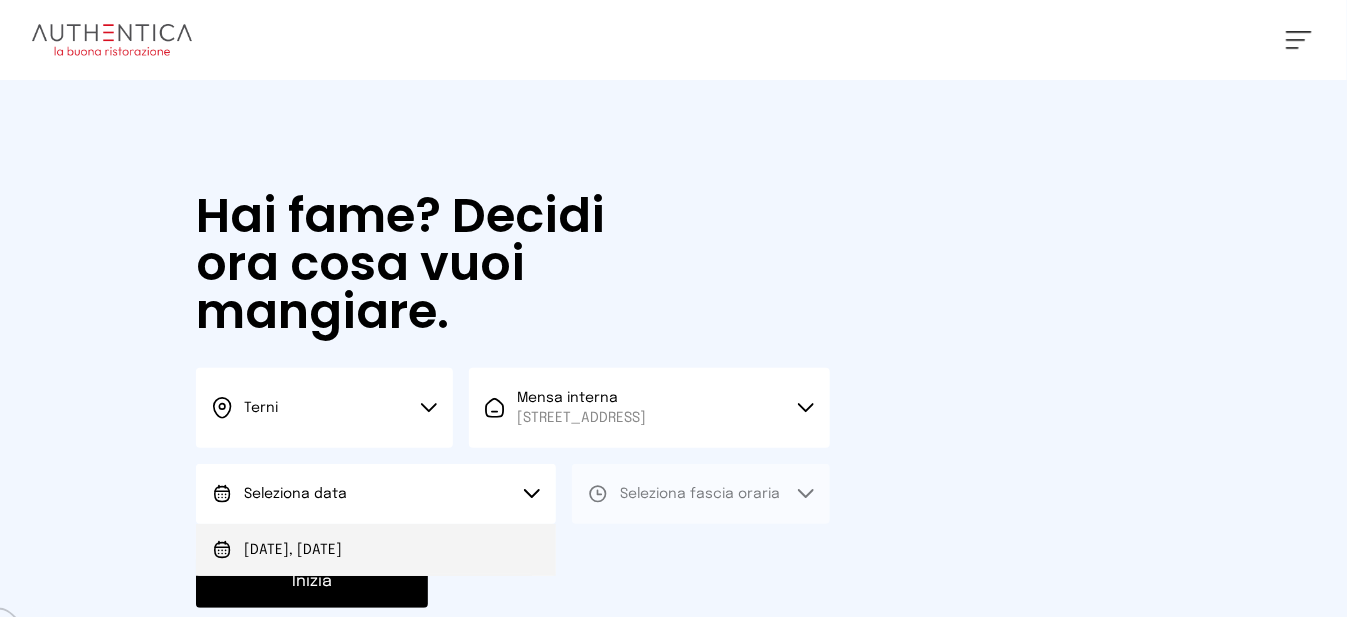 click on "[DATE], [DATE]" at bounding box center [376, 550] 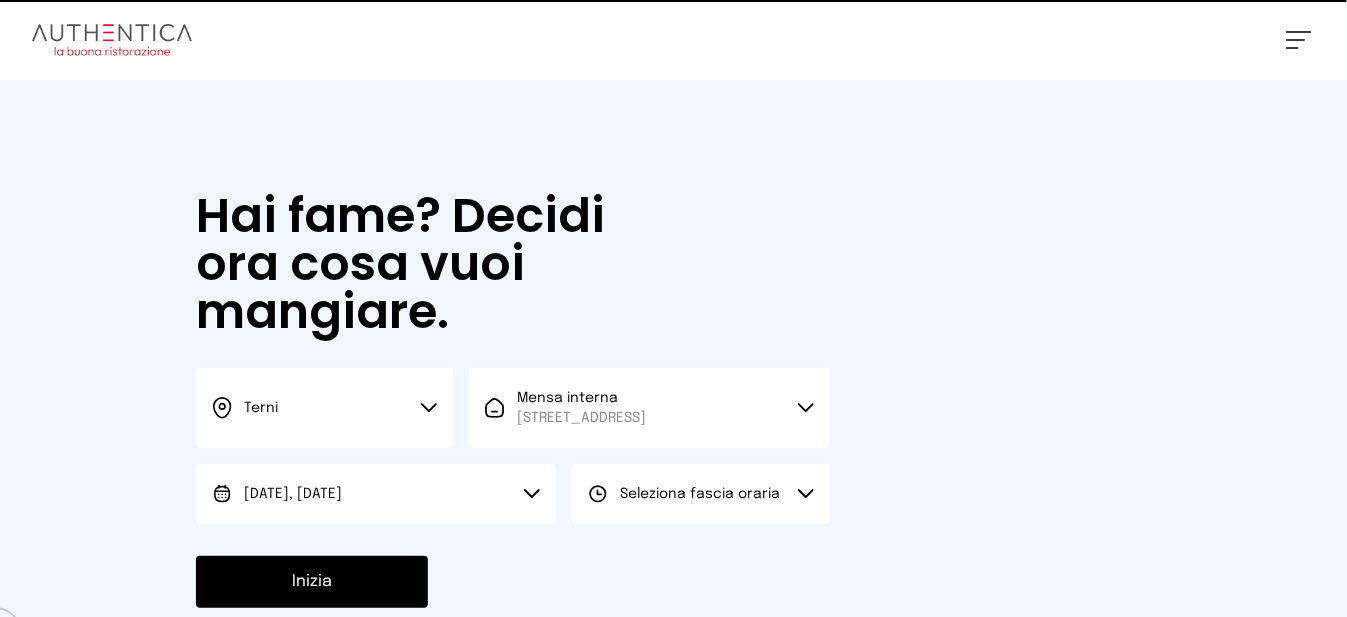 click on "Seleziona fascia oraria" at bounding box center [700, 494] 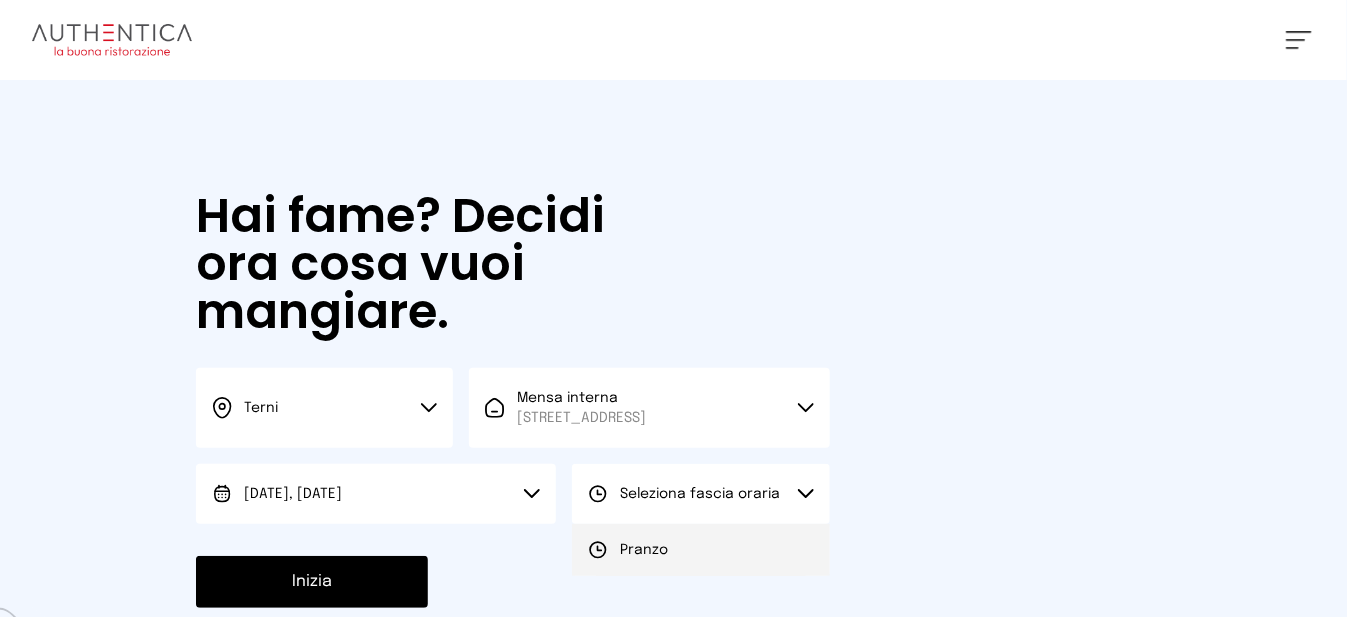 click on "Pranzo" at bounding box center (700, 550) 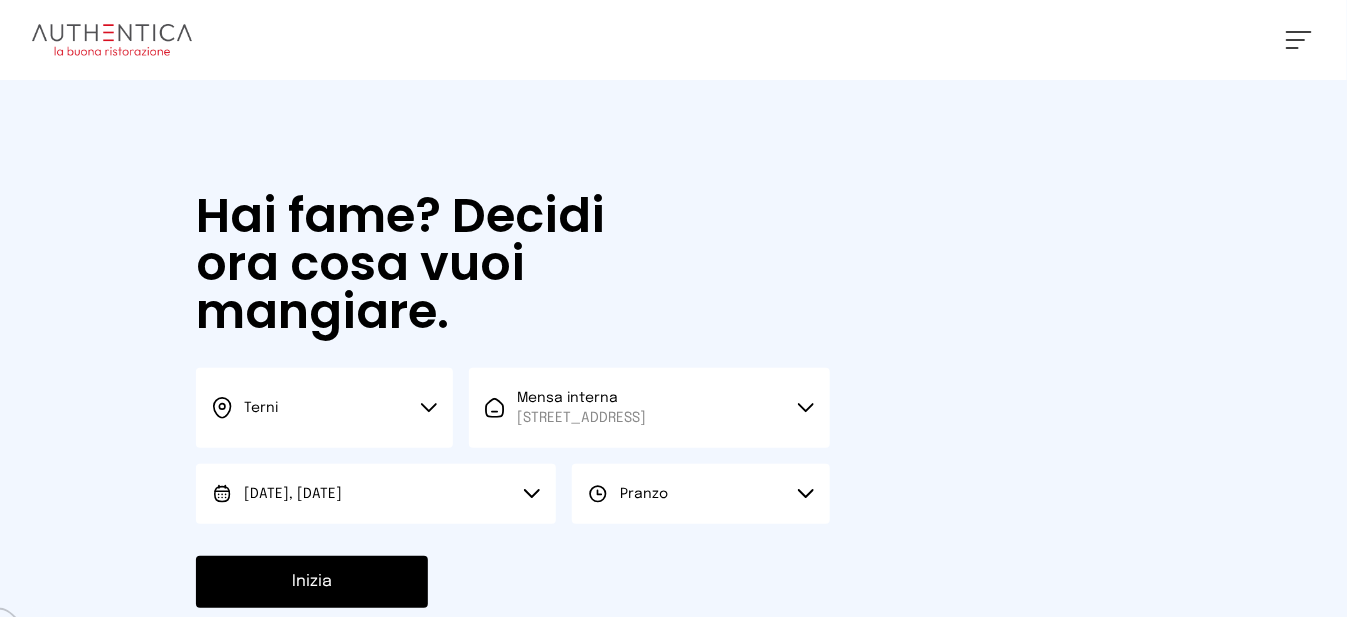 click on "Inizia" at bounding box center [312, 582] 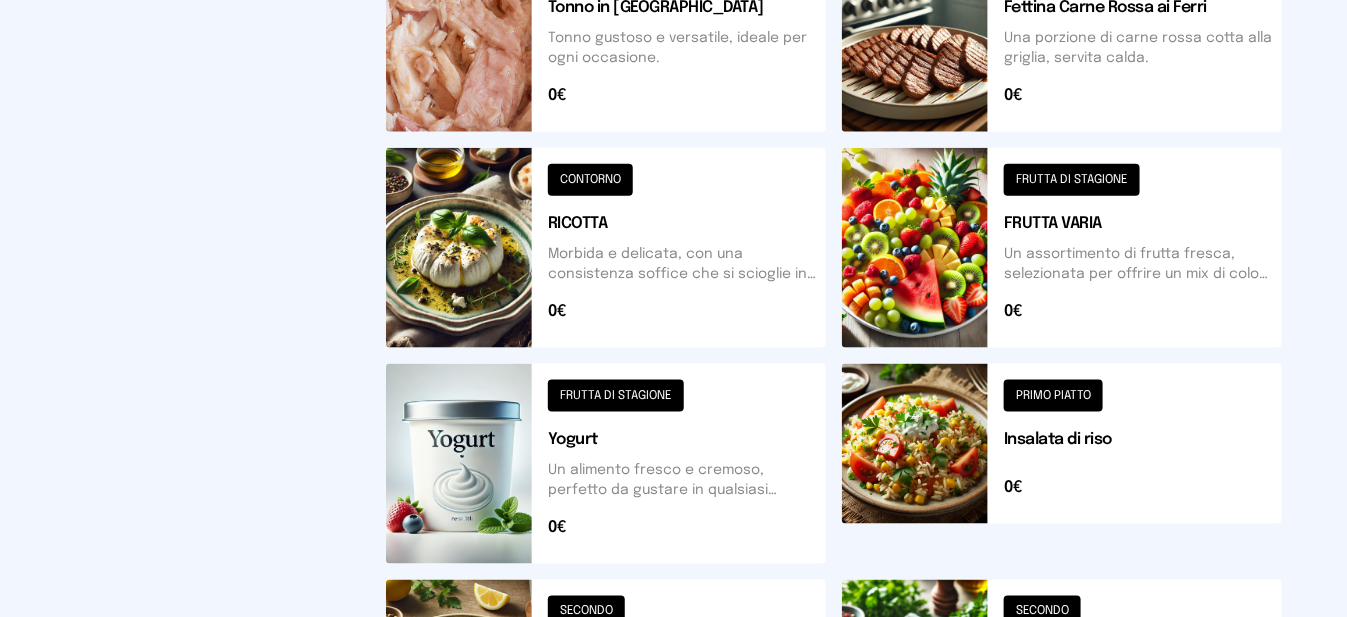 scroll, scrollTop: 998, scrollLeft: 0, axis: vertical 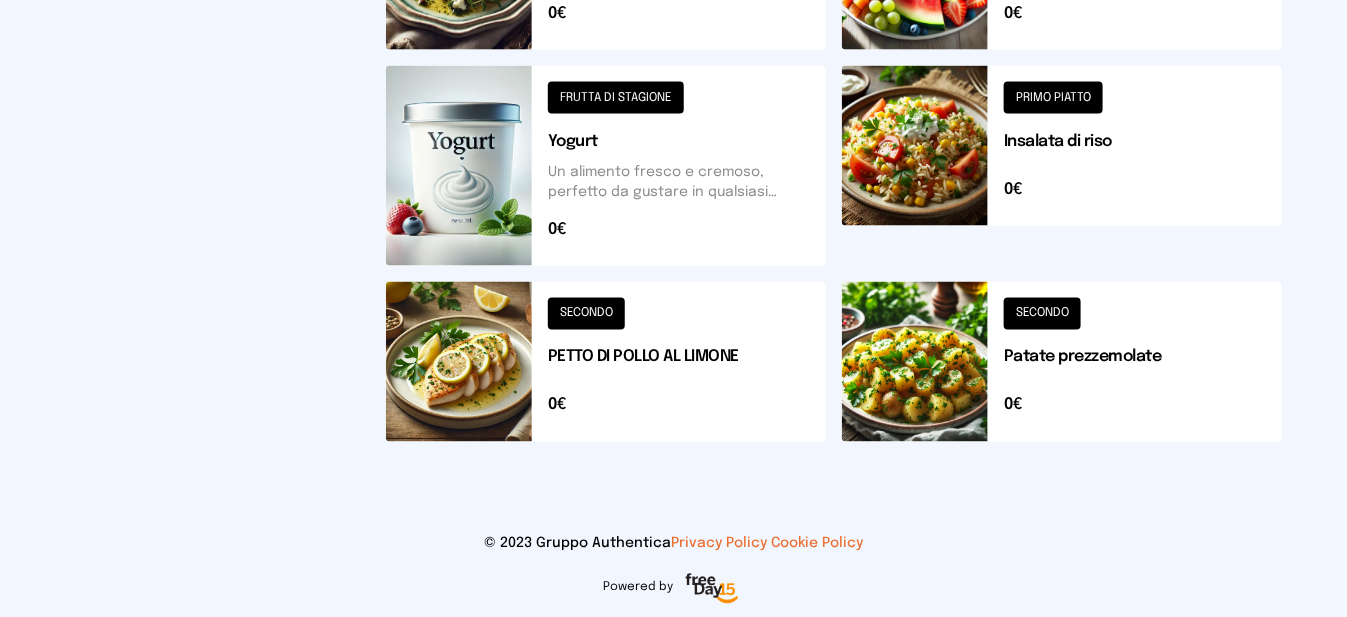 click at bounding box center (1062, 166) 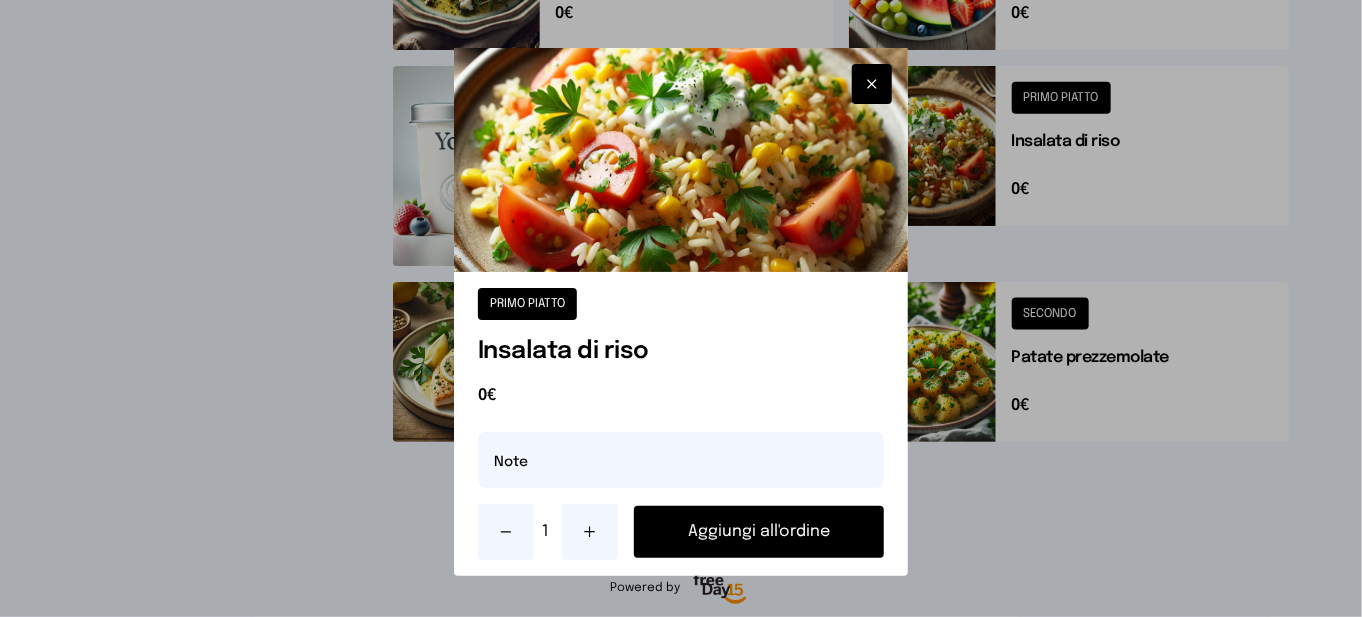 click 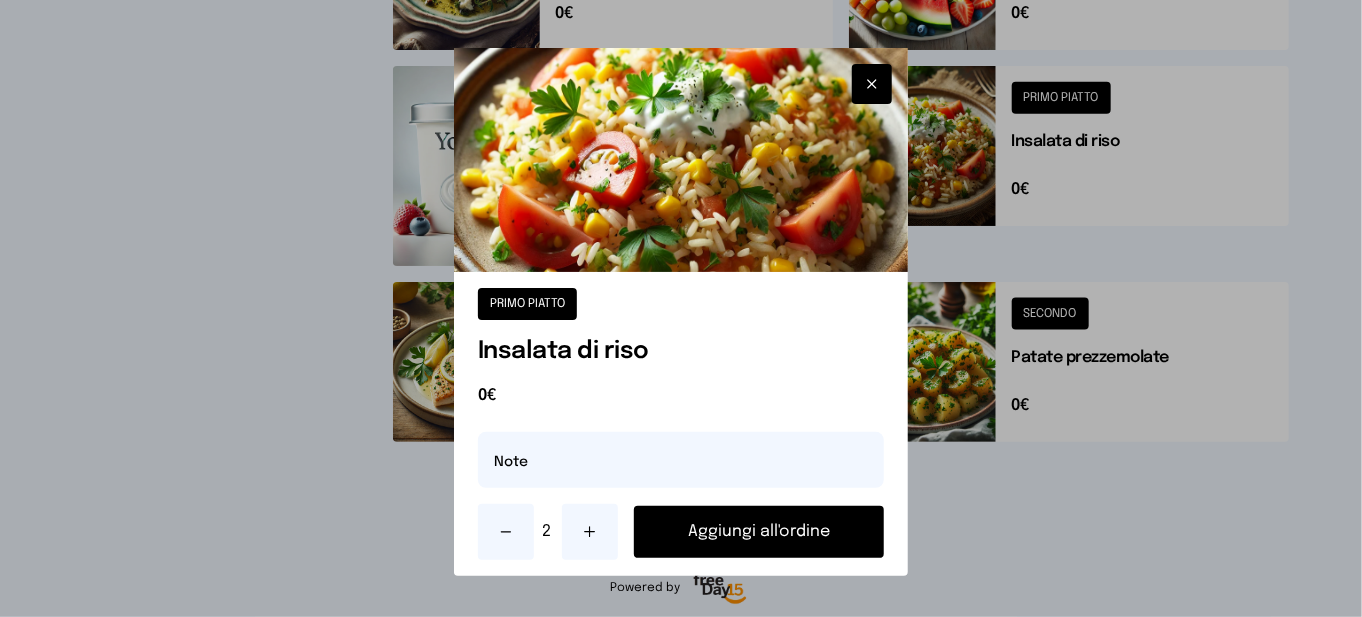 click on "Aggiungi all'ordine" at bounding box center (759, 532) 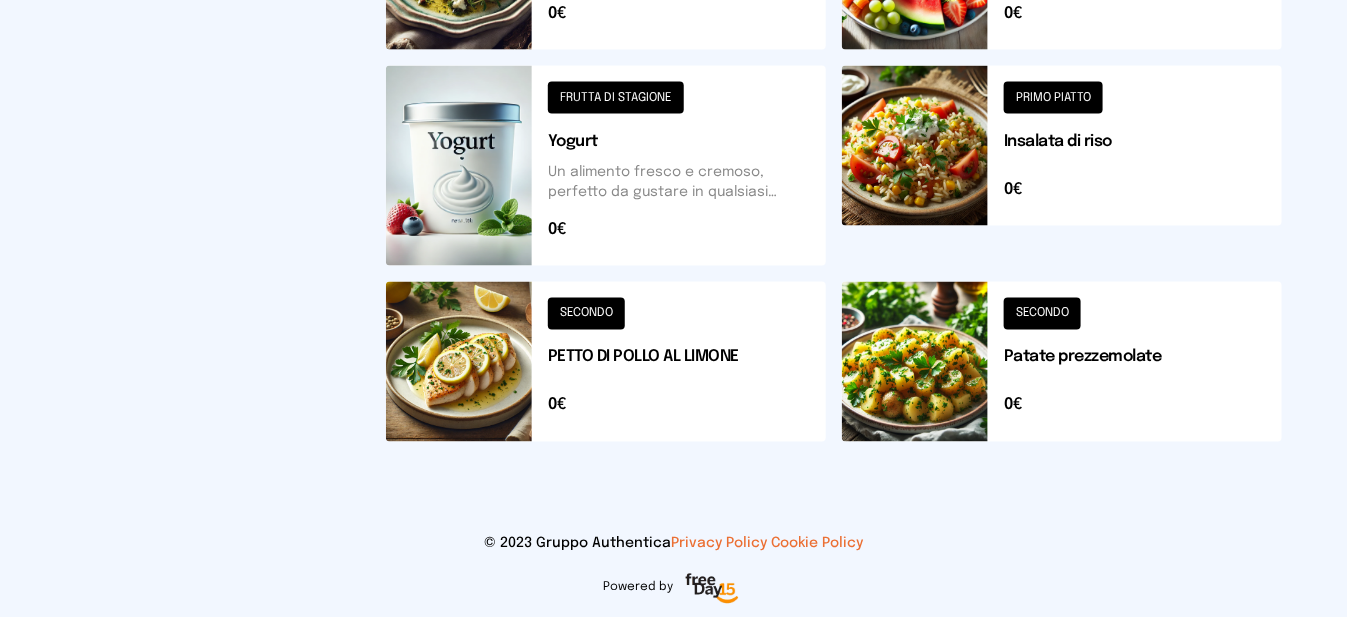 click at bounding box center (1062, 362) 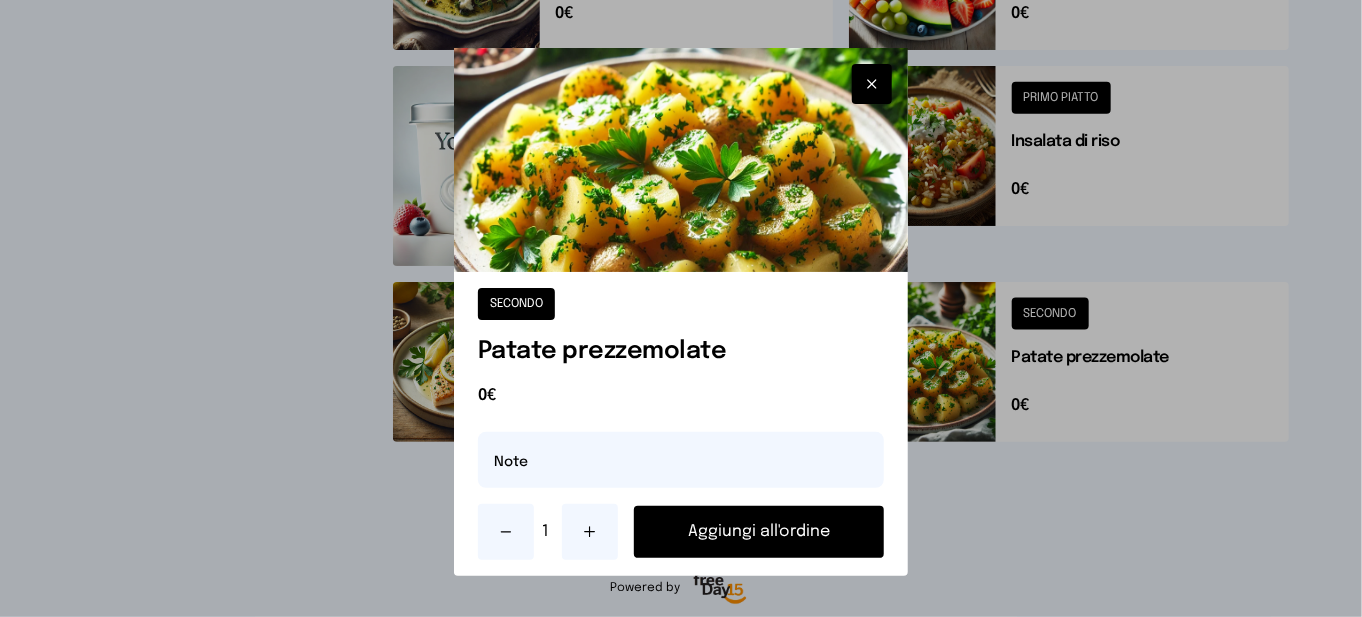 click at bounding box center (590, 532) 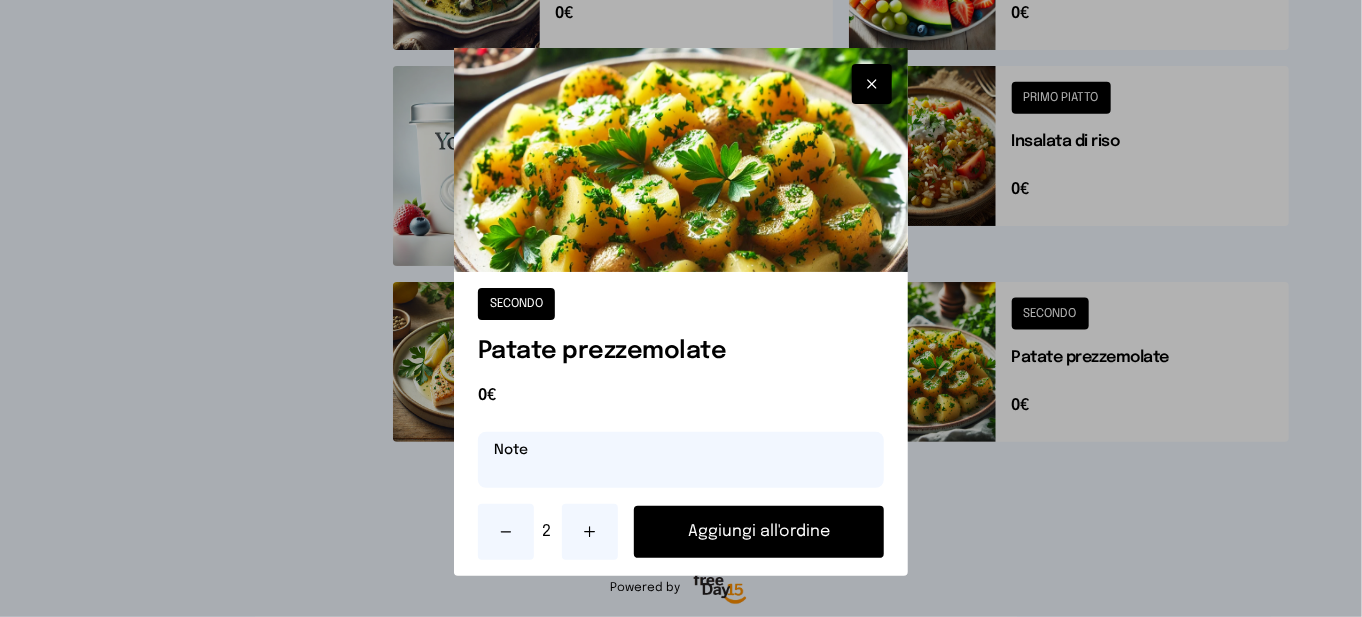 click at bounding box center (681, 460) 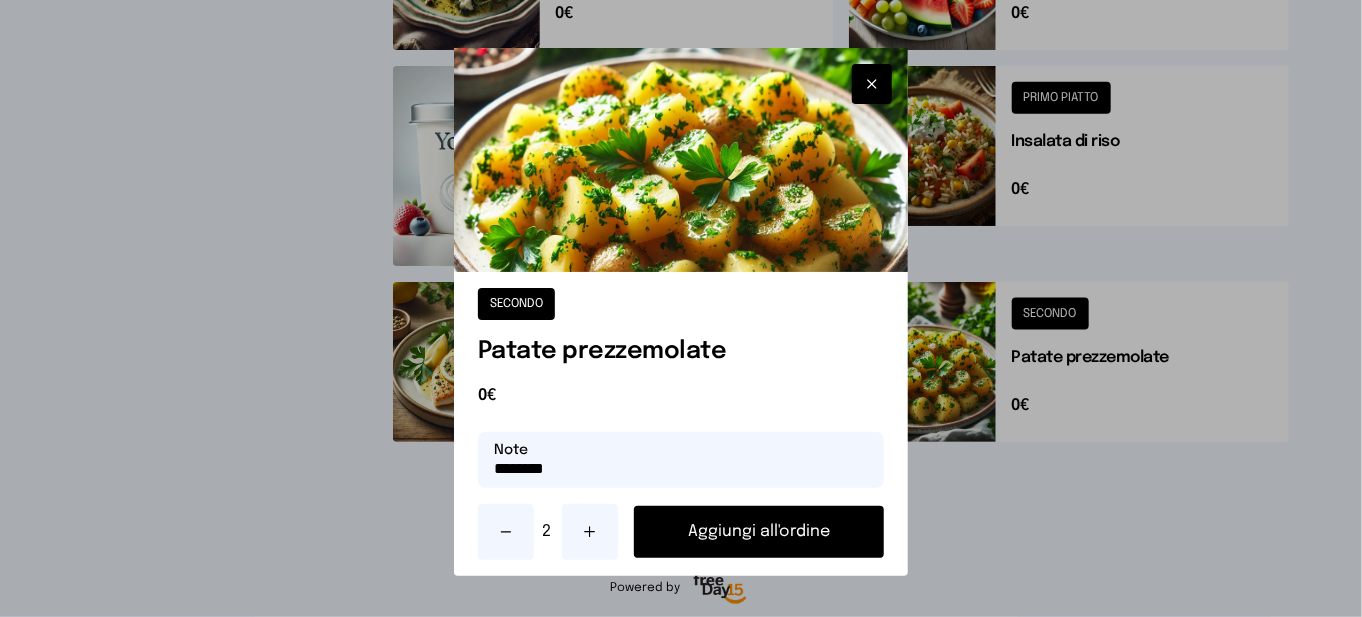type on "********" 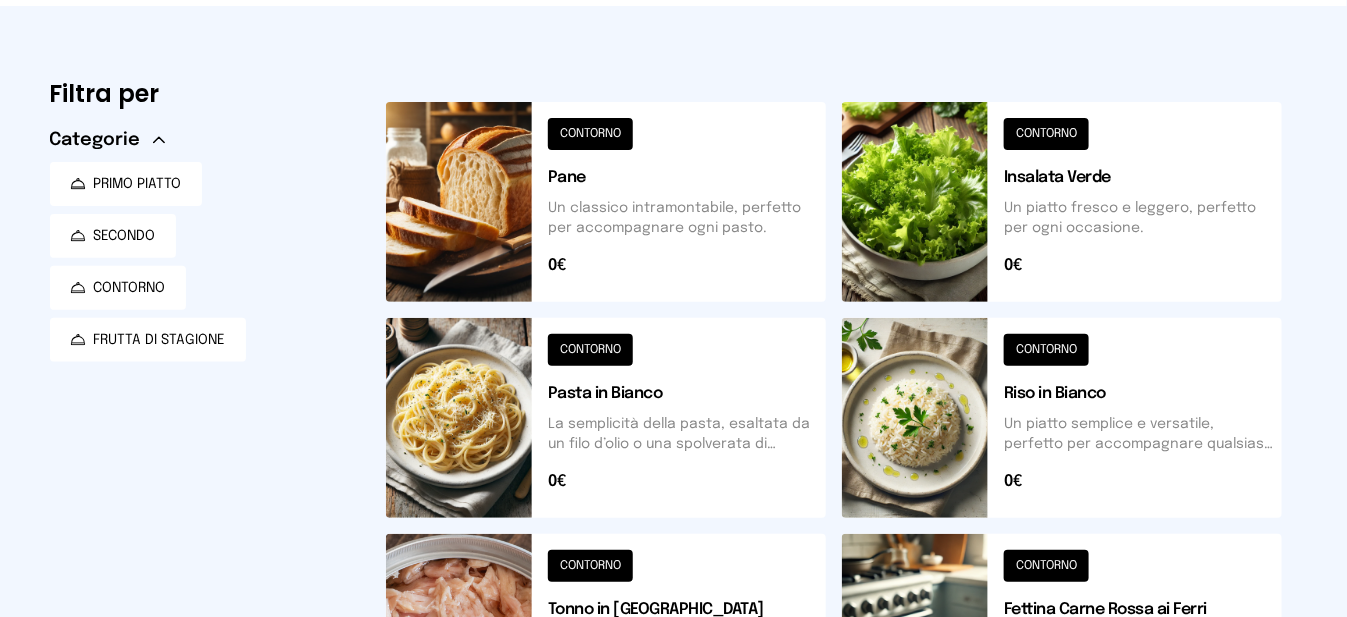 scroll, scrollTop: 0, scrollLeft: 0, axis: both 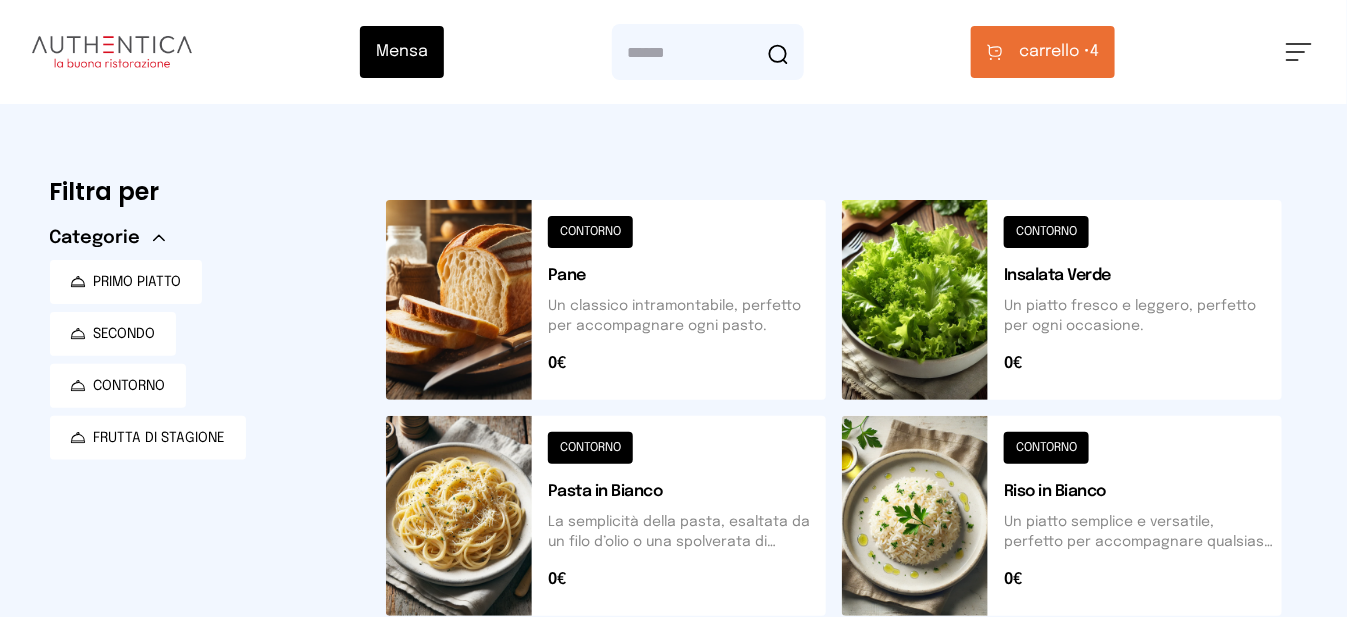 click on "carrello •
4" at bounding box center [1043, 52] 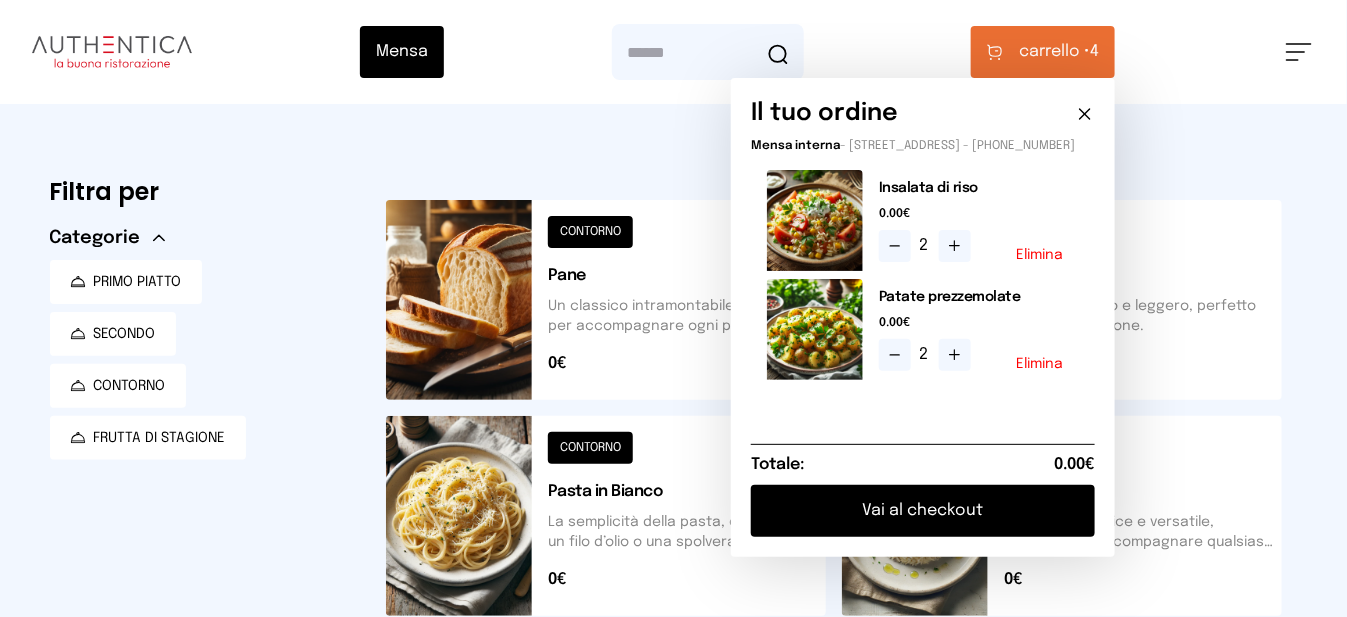click on "Vai al checkout" at bounding box center (923, 511) 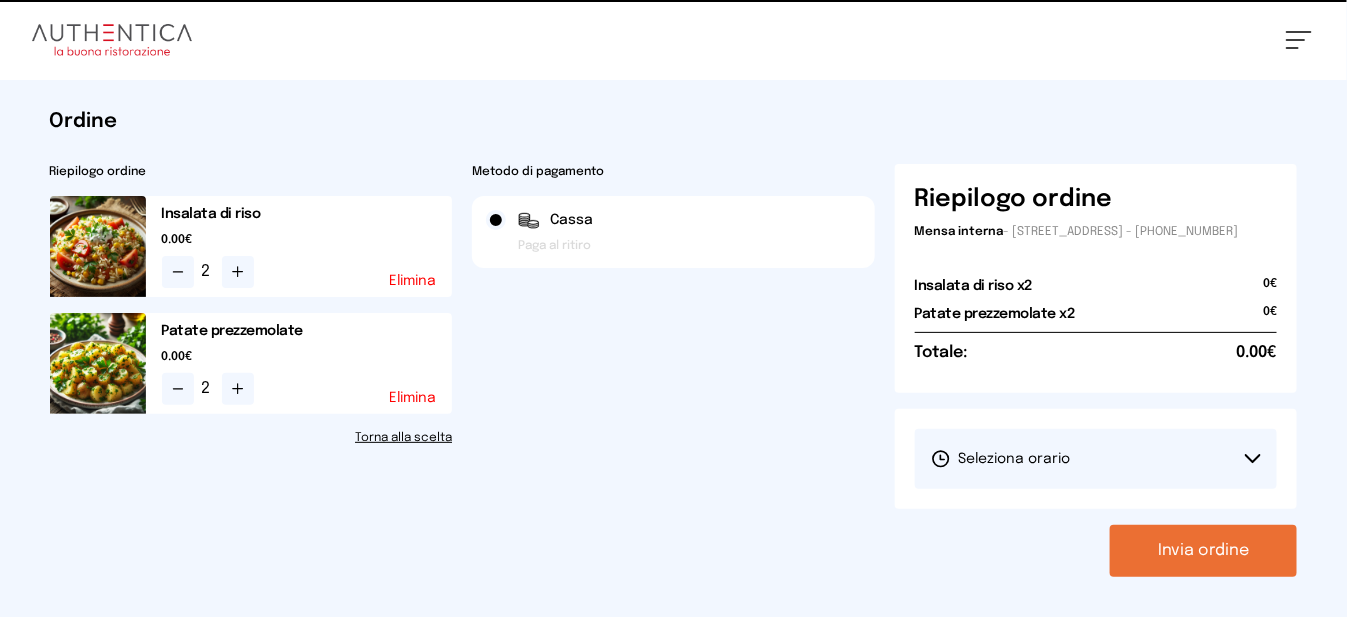 click on "Seleziona orario" at bounding box center [1001, 459] 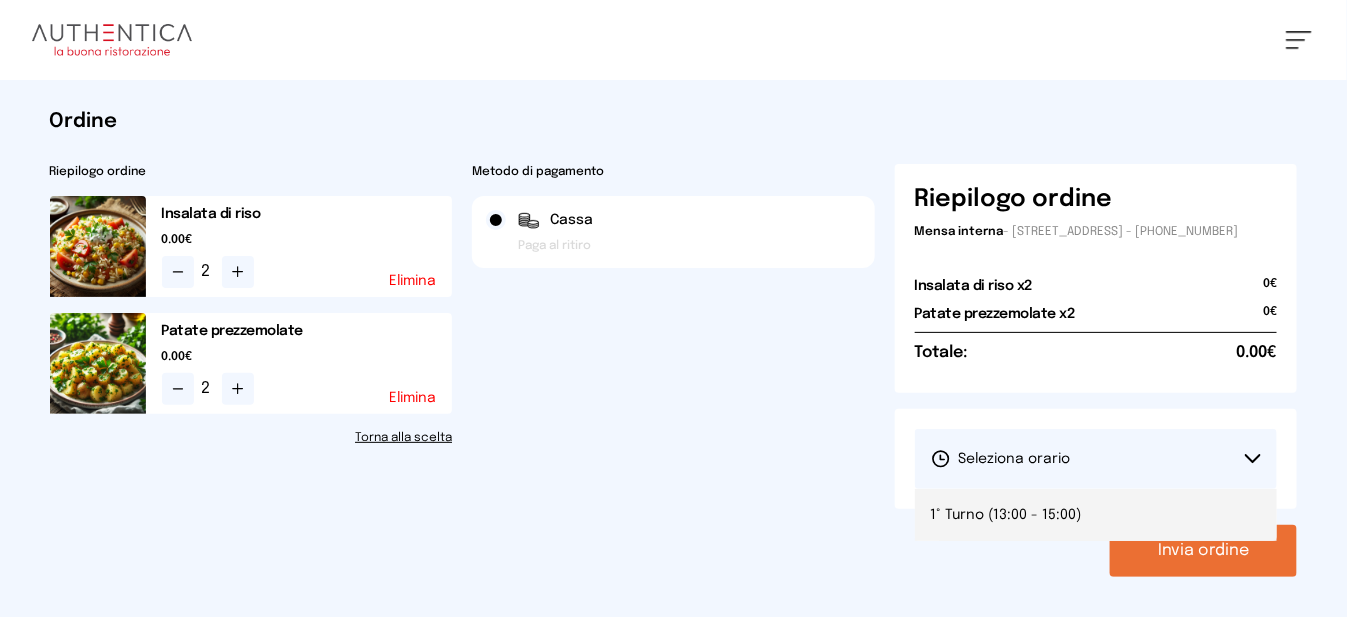 click on "1° Turno (13:00 -
15:00)" at bounding box center [1006, 515] 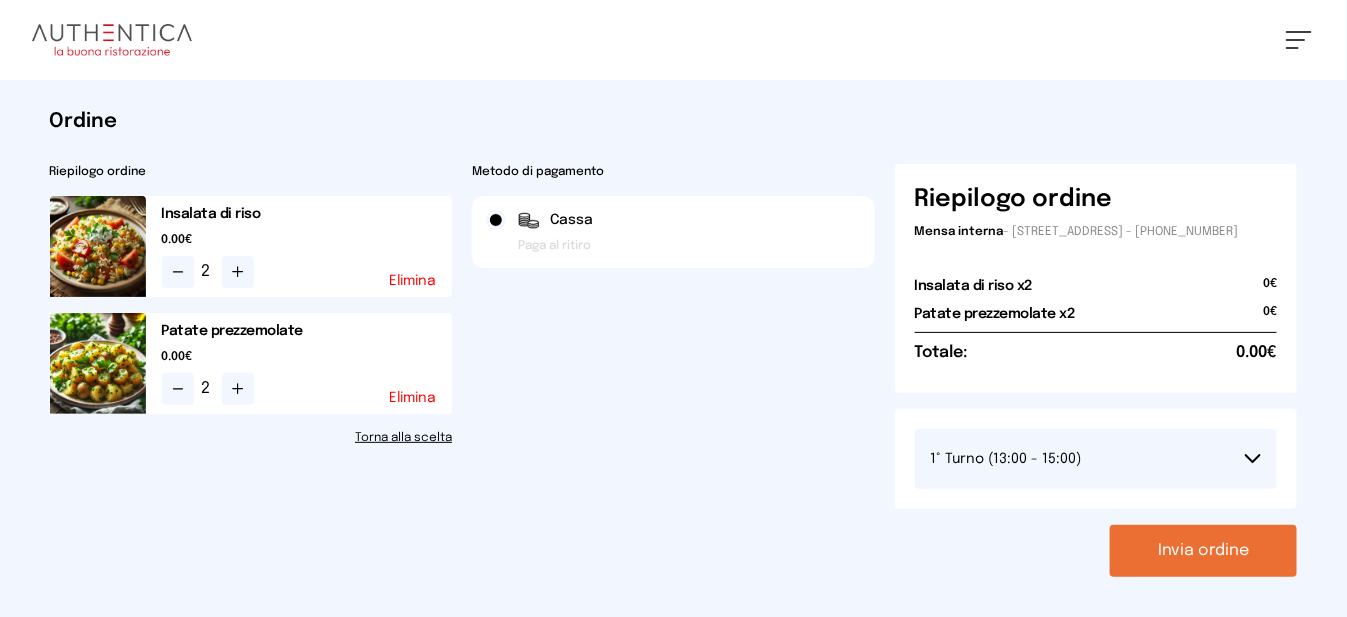click on "Invia ordine" at bounding box center [1203, 551] 